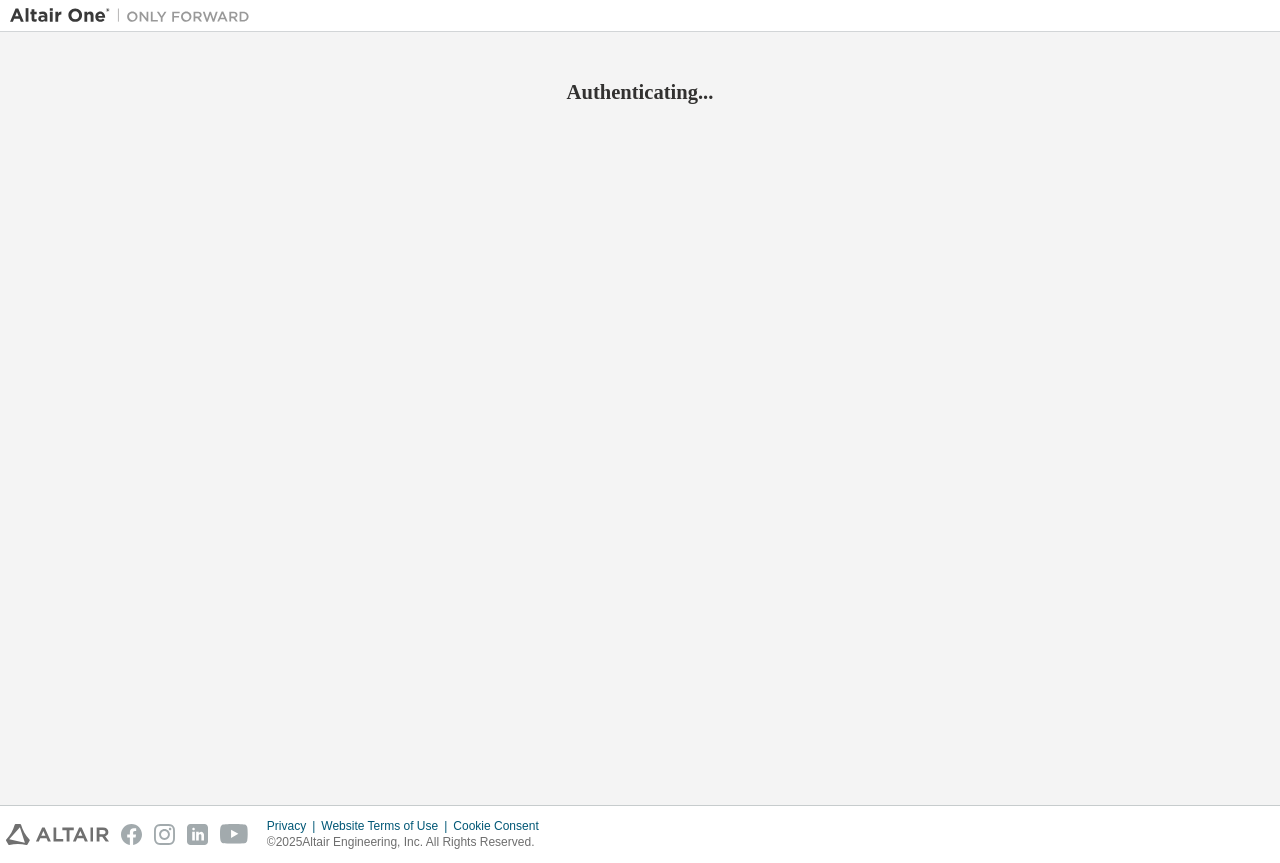 scroll, scrollTop: 0, scrollLeft: 0, axis: both 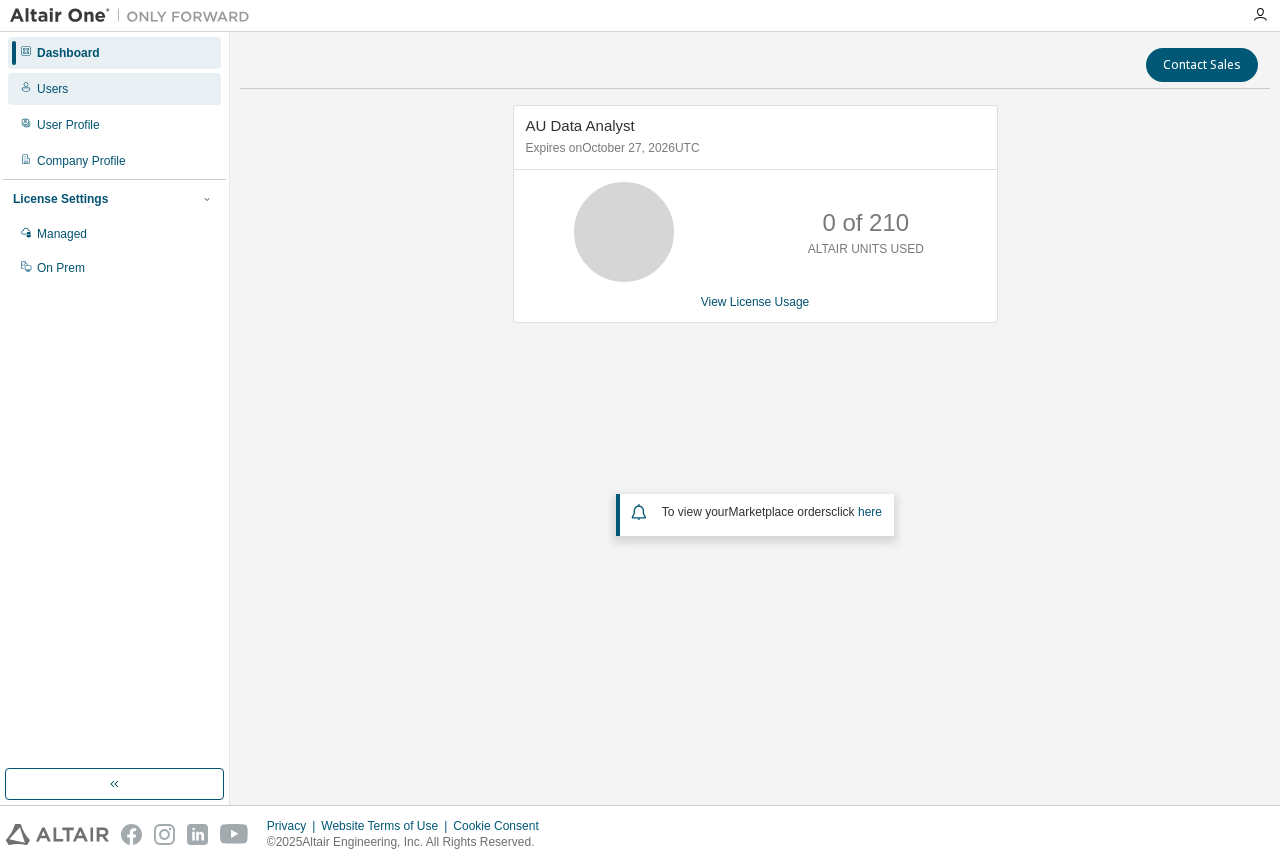 click on "Users" at bounding box center [52, 89] 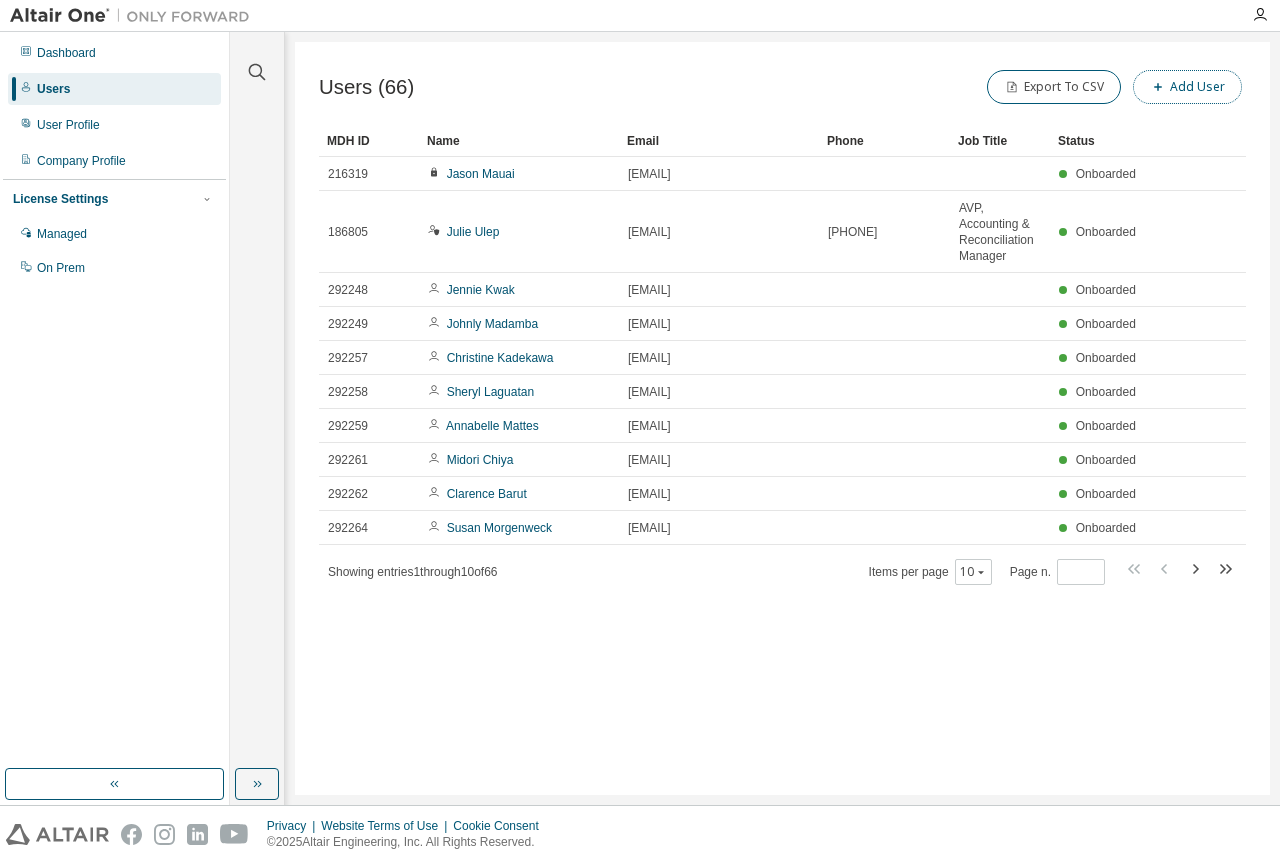 click on "Add User" at bounding box center (1187, 87) 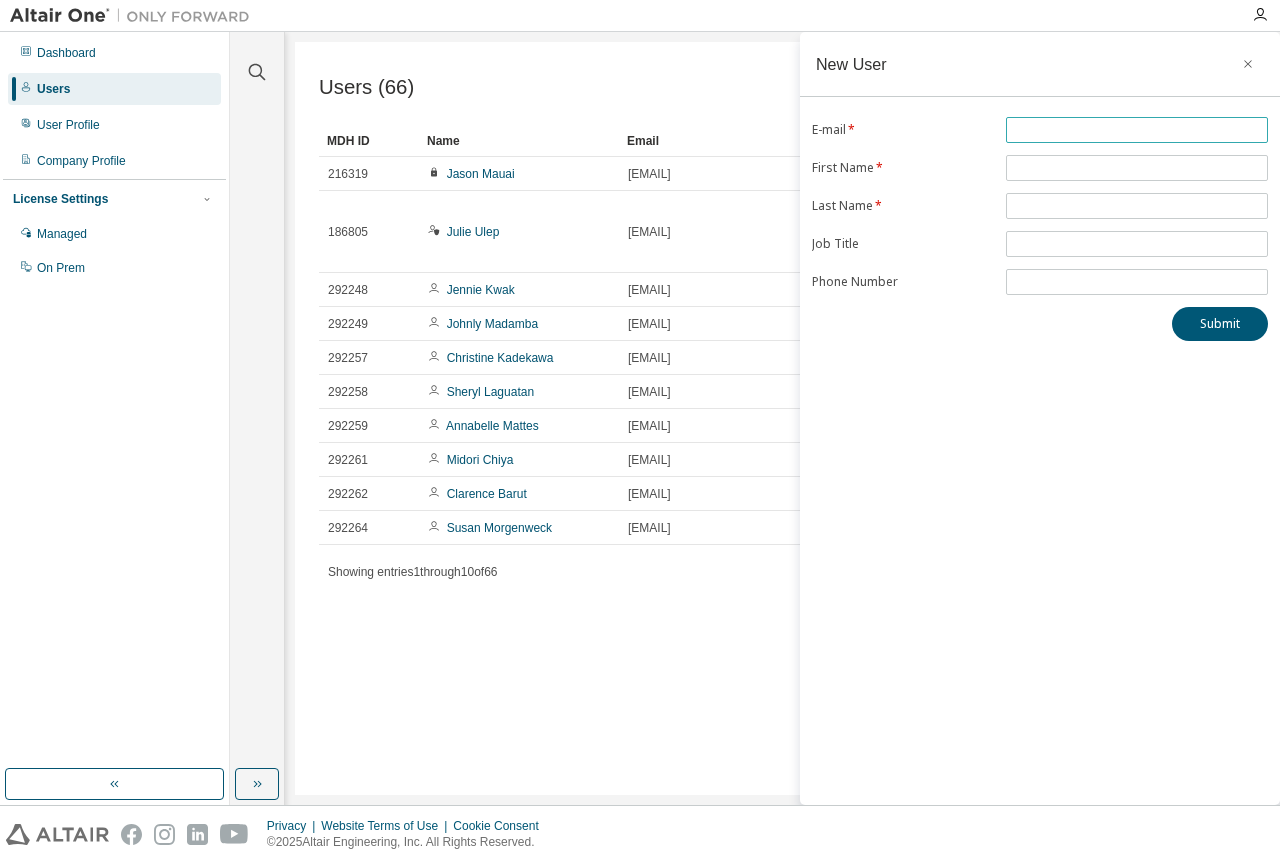 click at bounding box center [1137, 130] 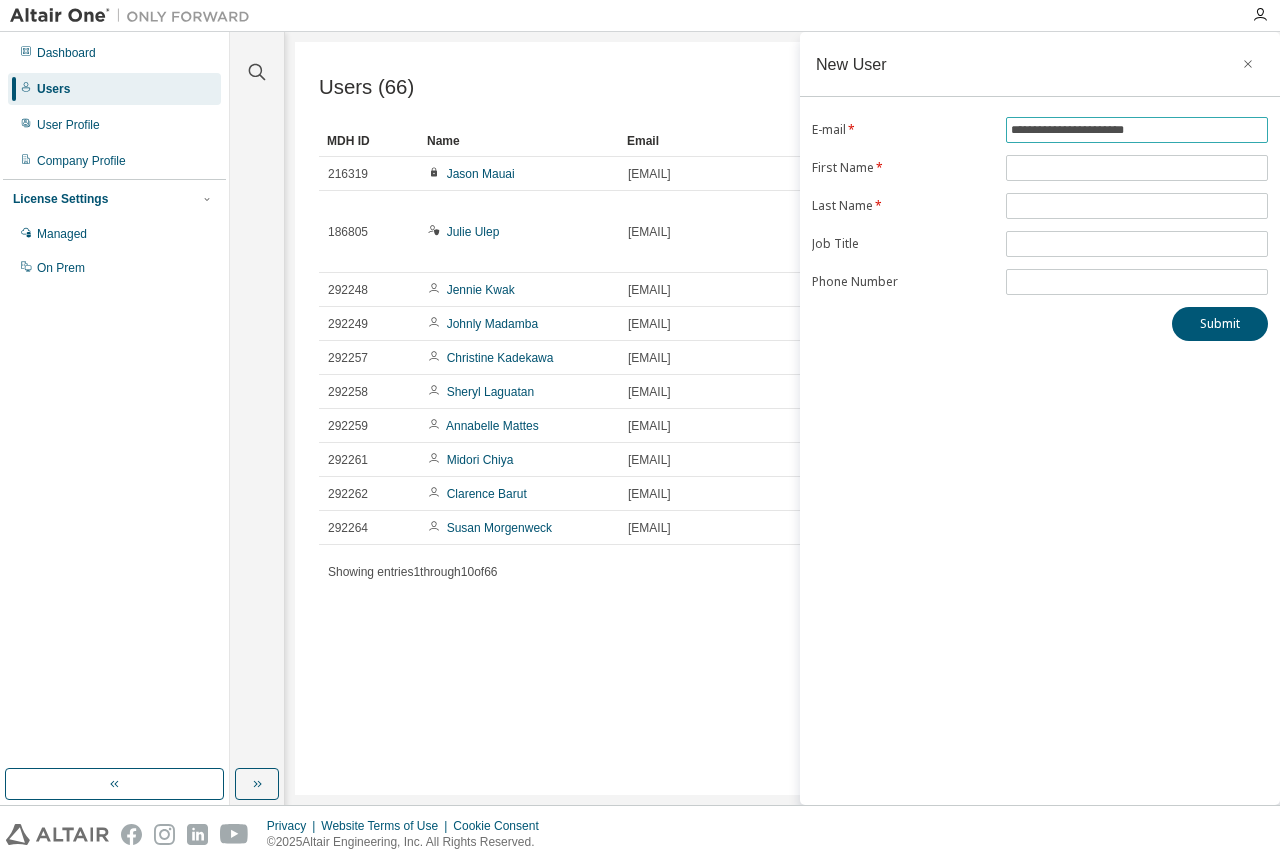 type on "**********" 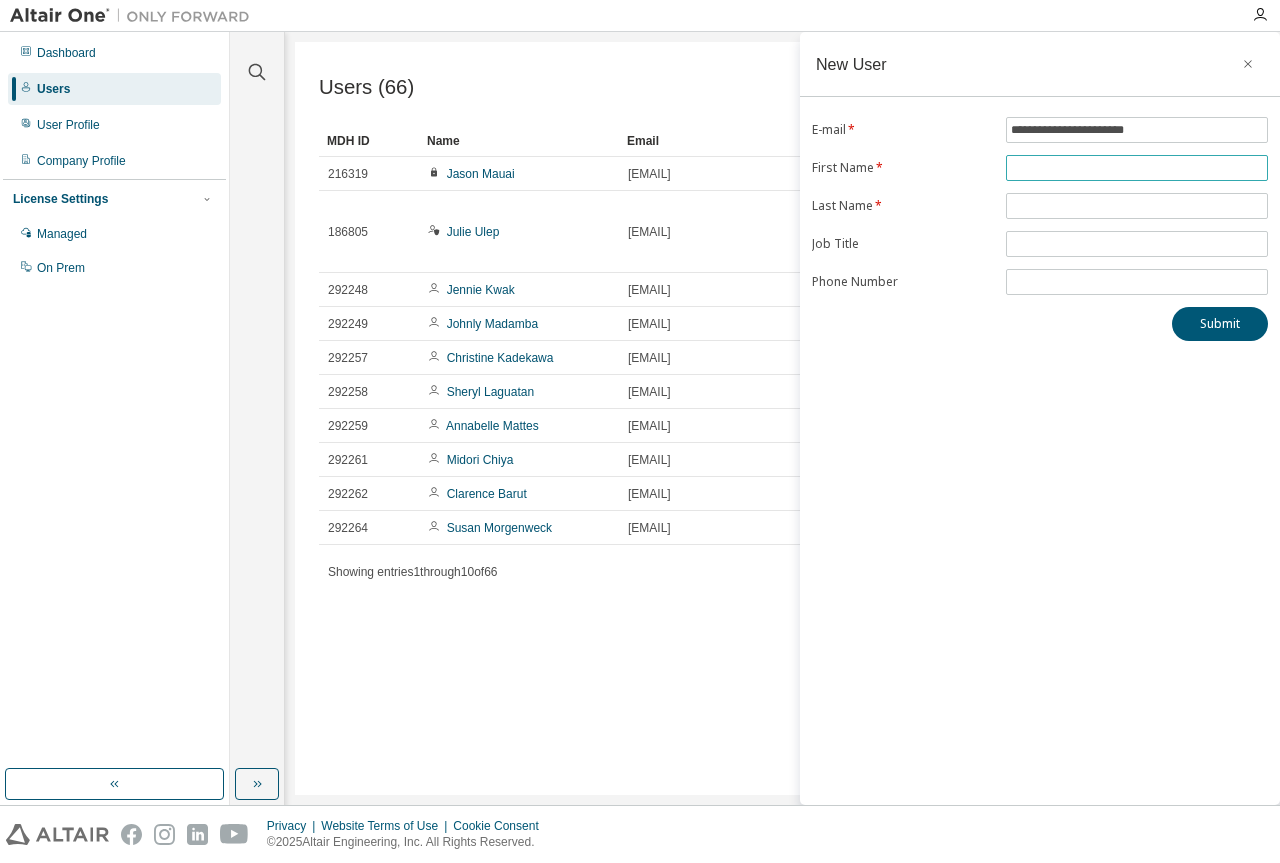 click at bounding box center (1137, 168) 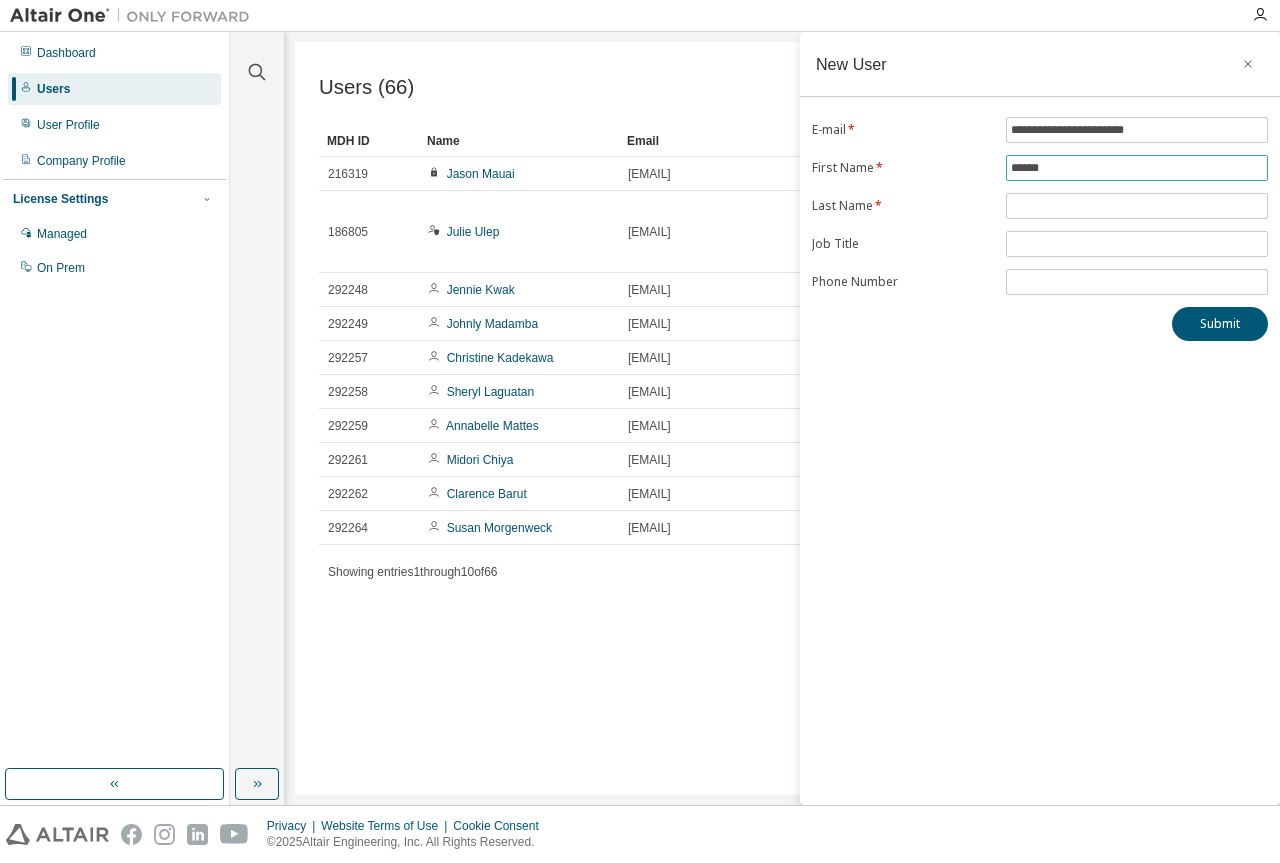 type on "*****" 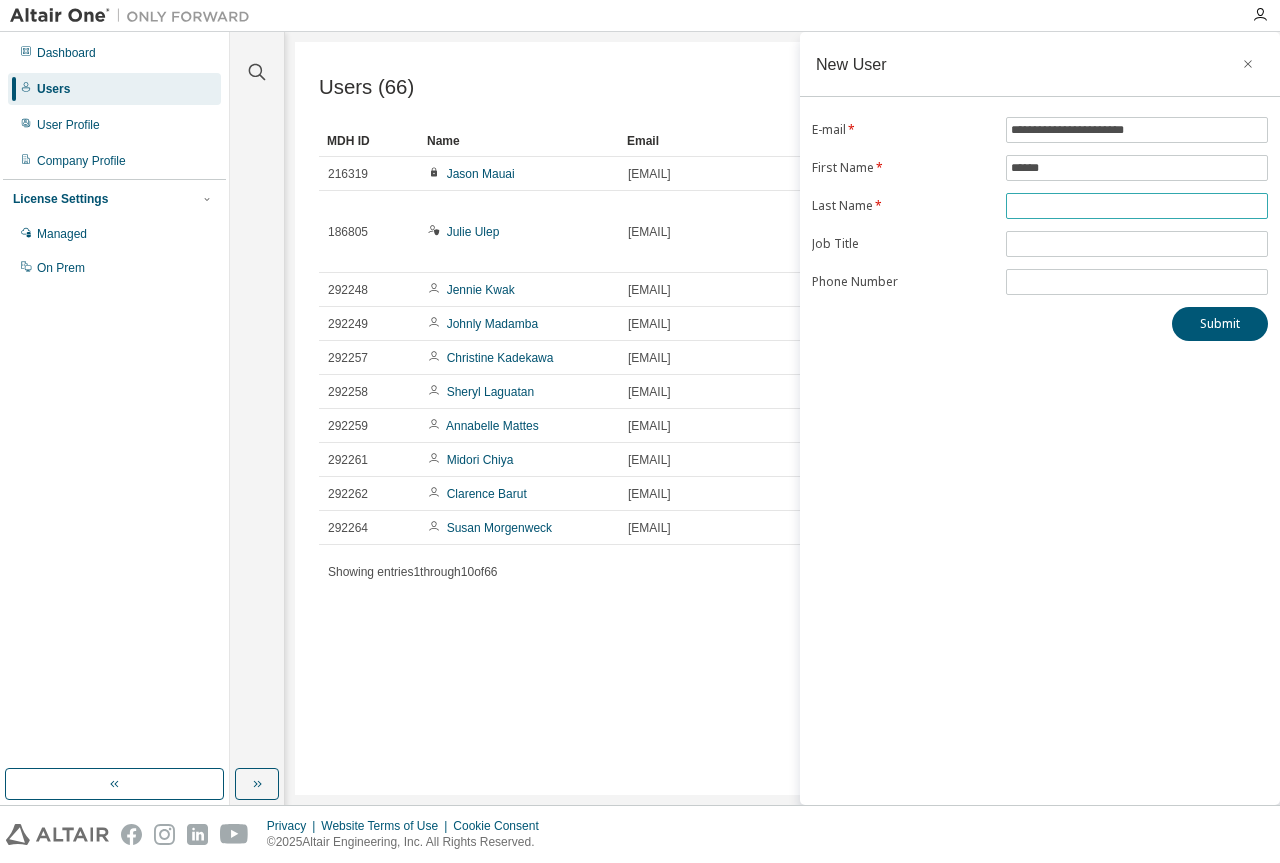 click at bounding box center (1137, 206) 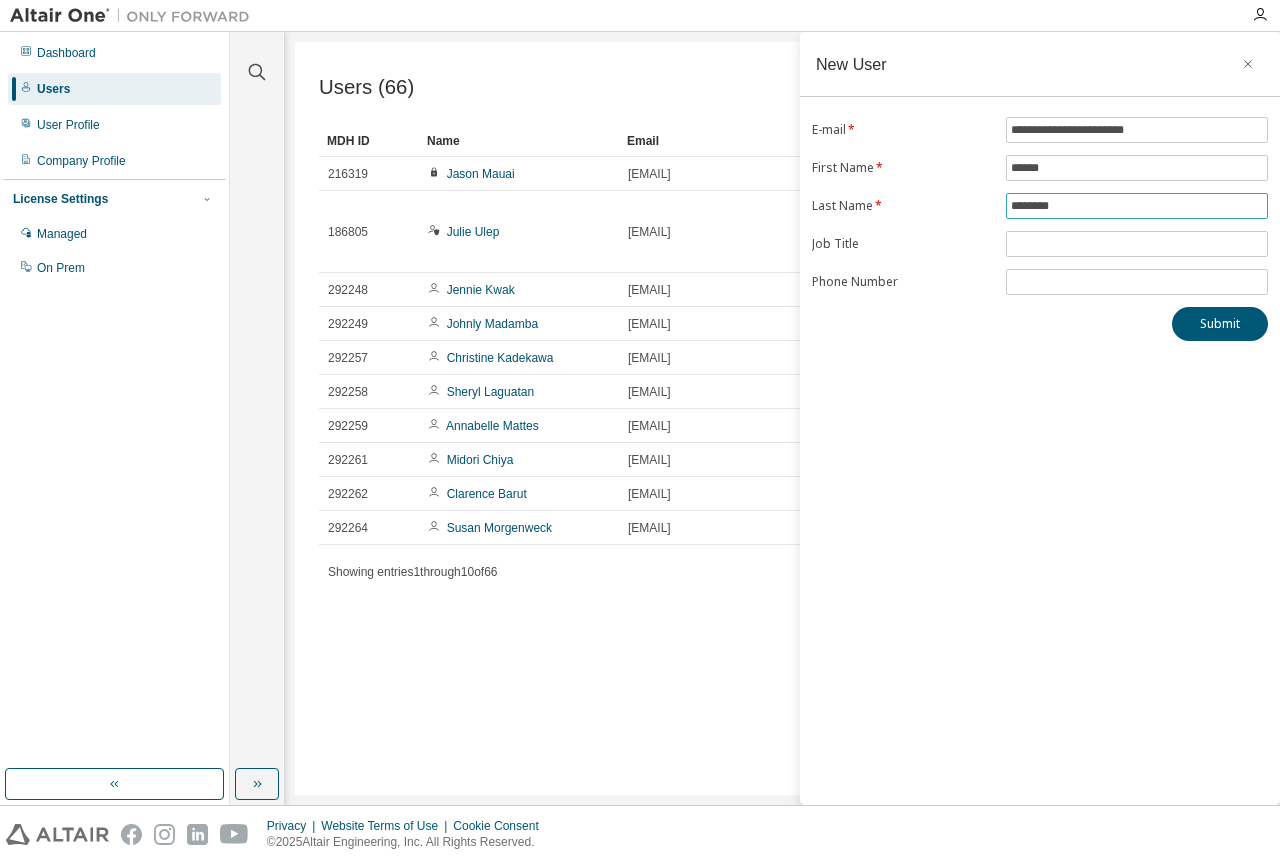 type on "********" 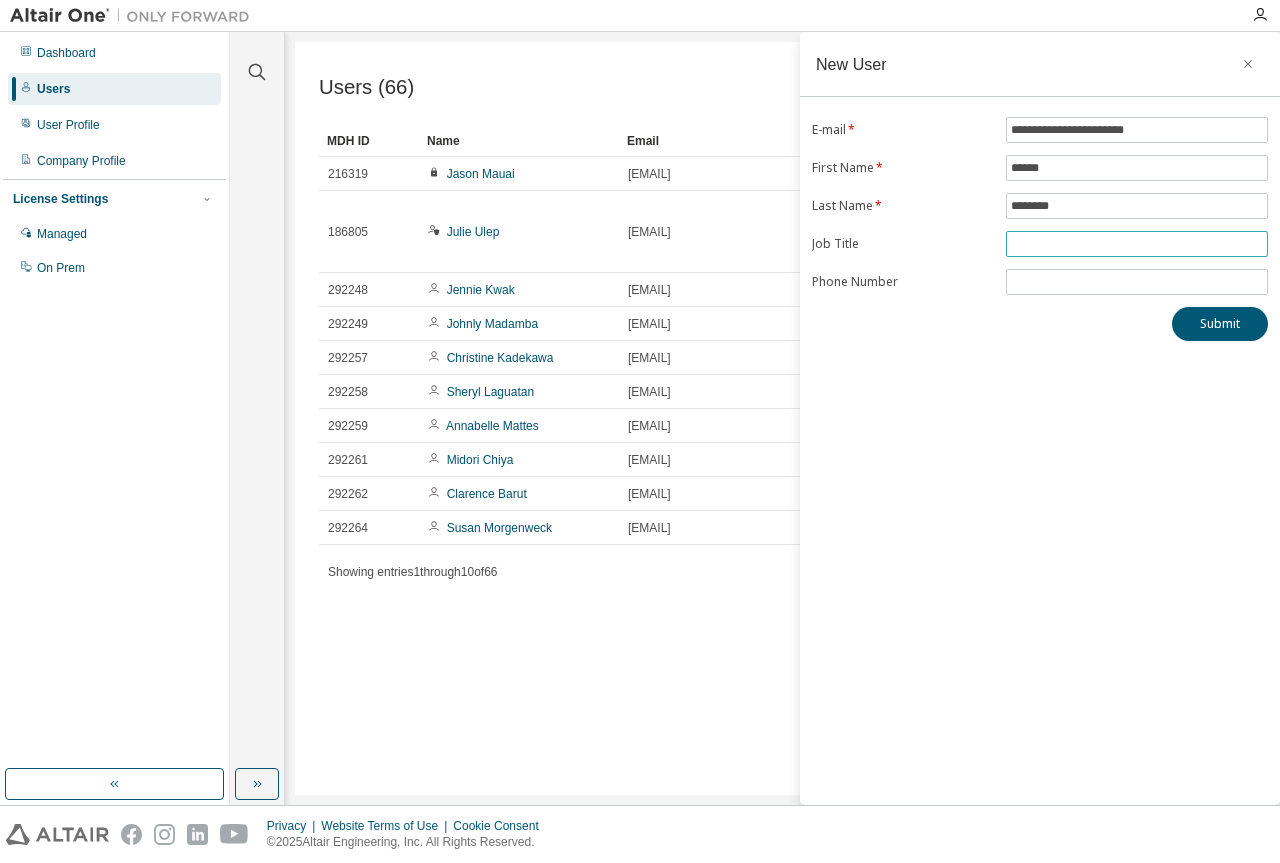 click at bounding box center (1137, 244) 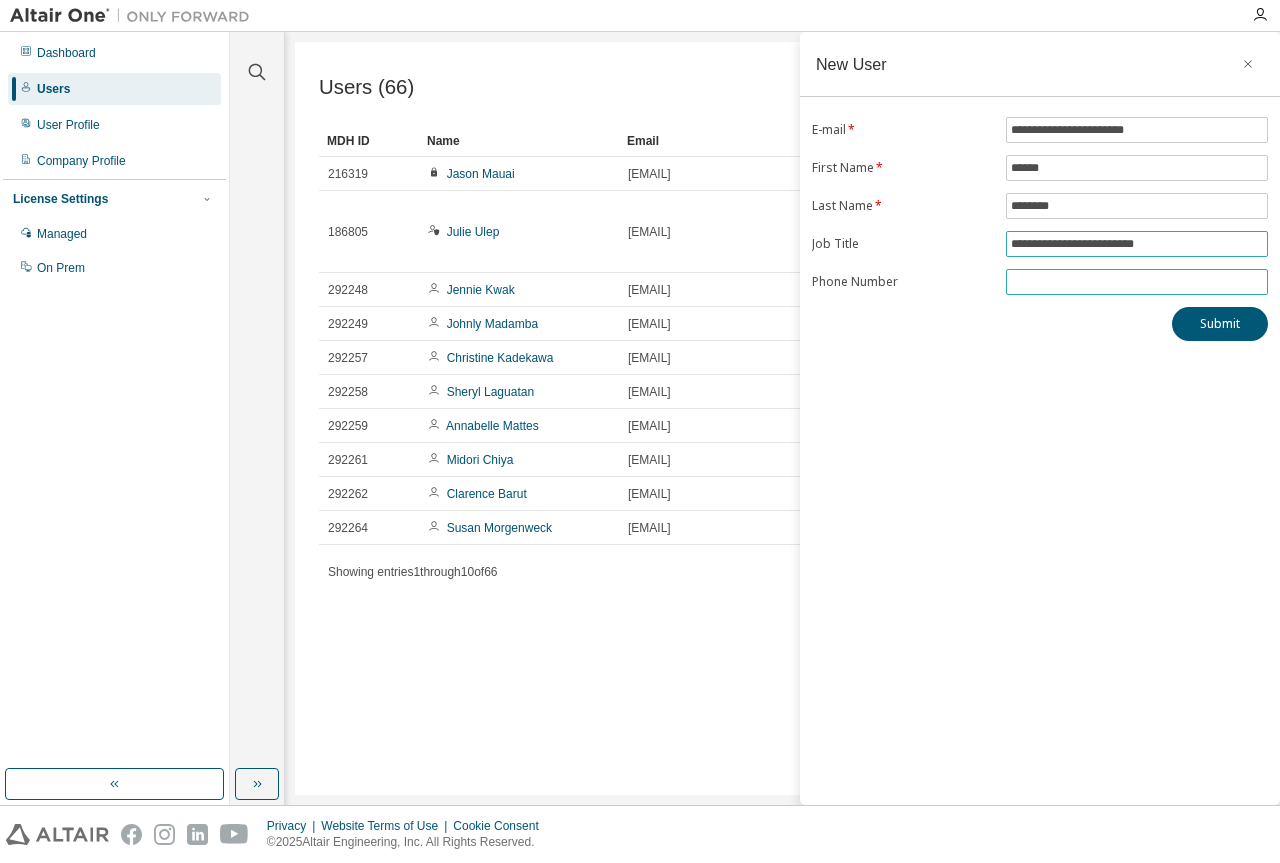 type on "**********" 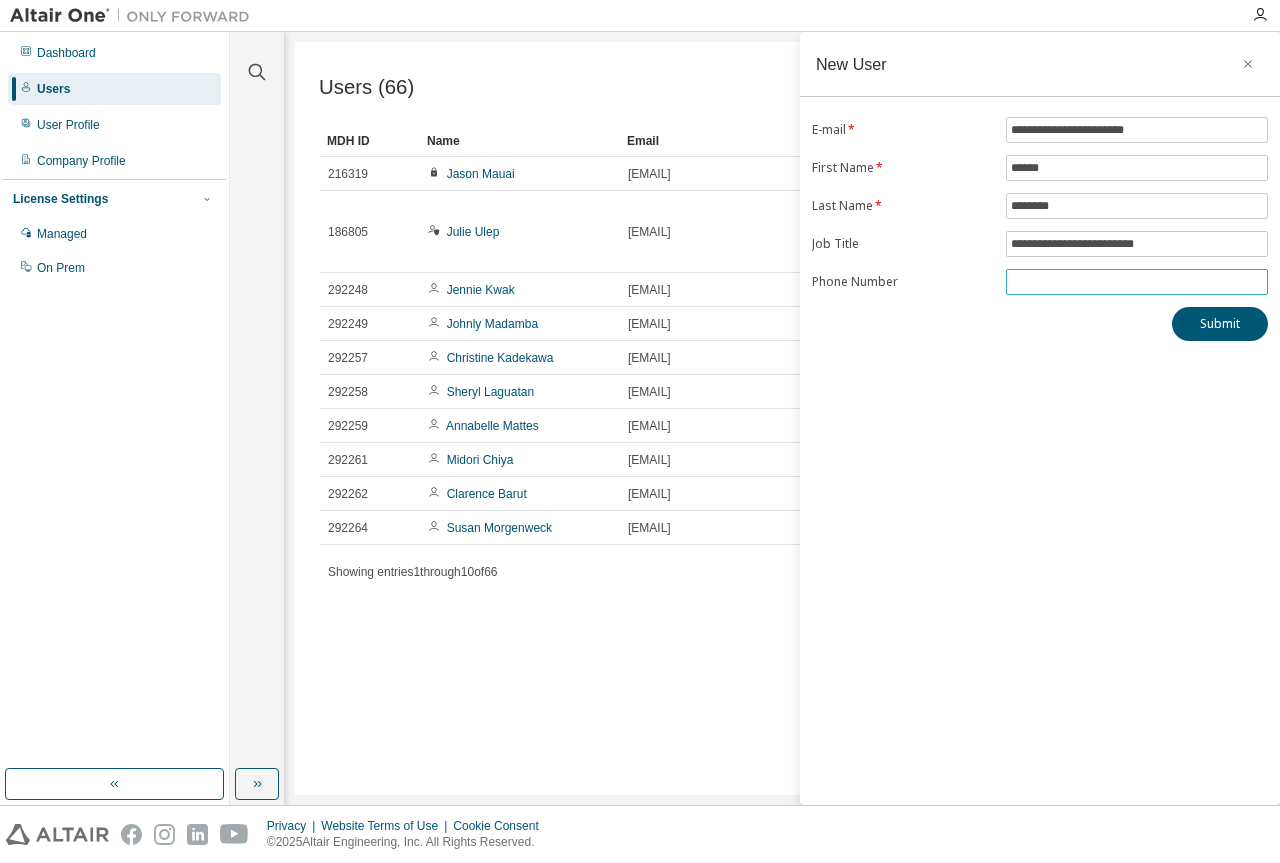 click at bounding box center (1137, 282) 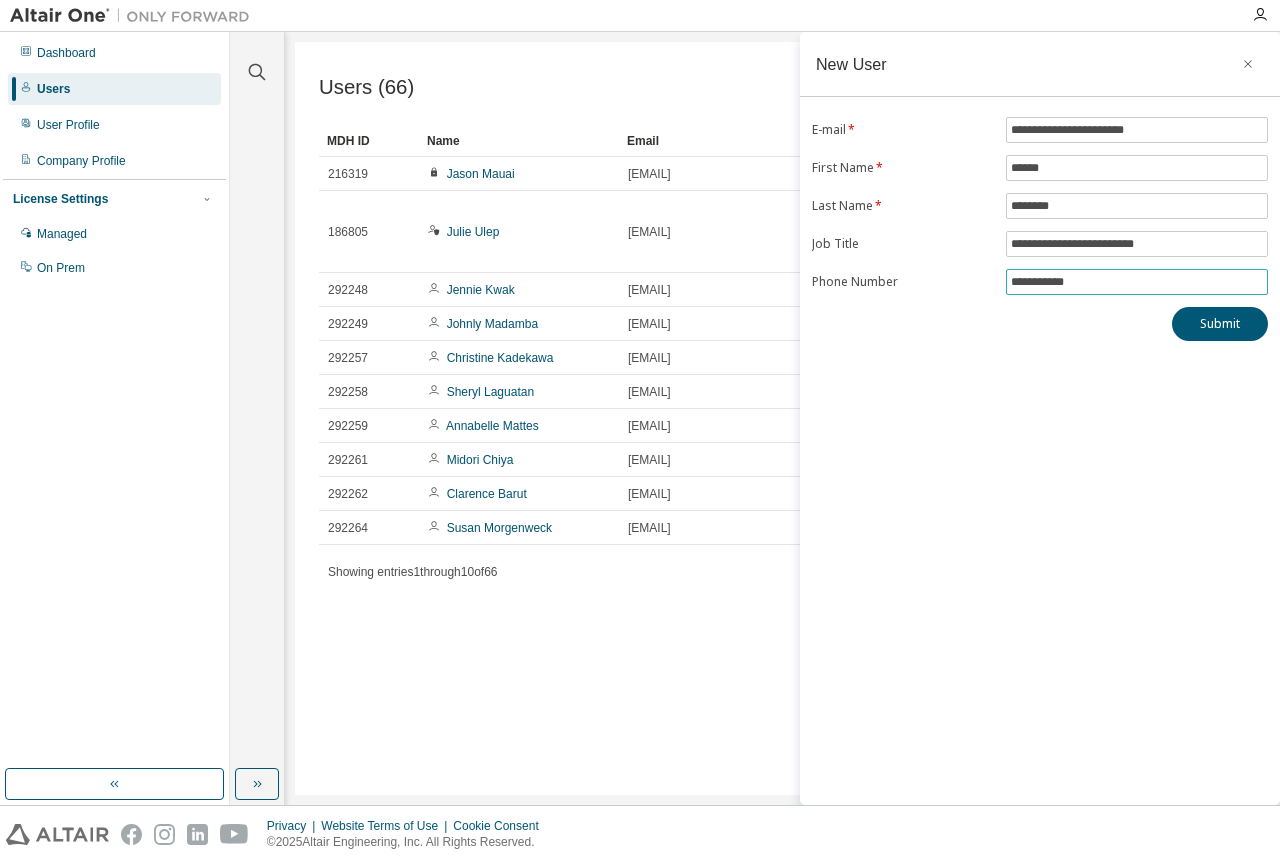 type on "**********" 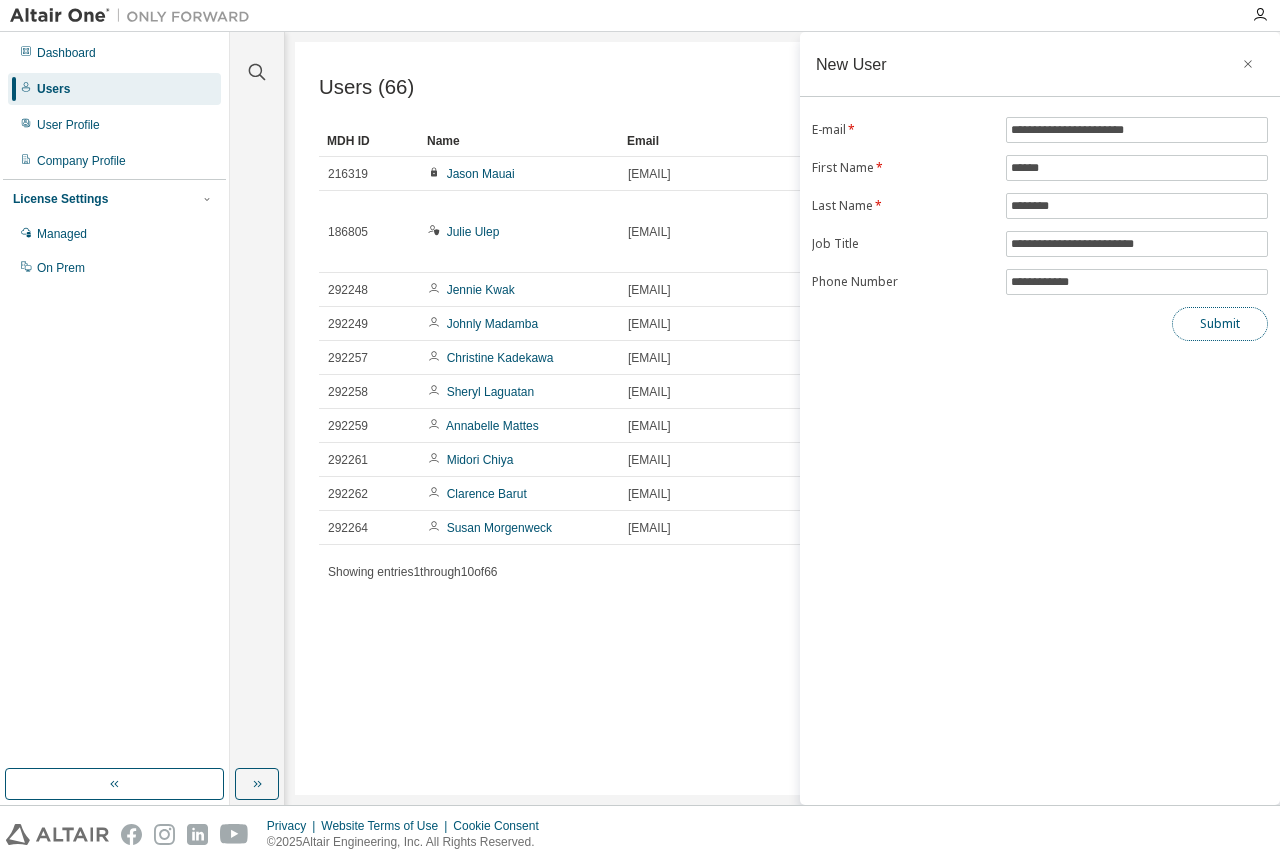 click on "Submit" at bounding box center (1220, 324) 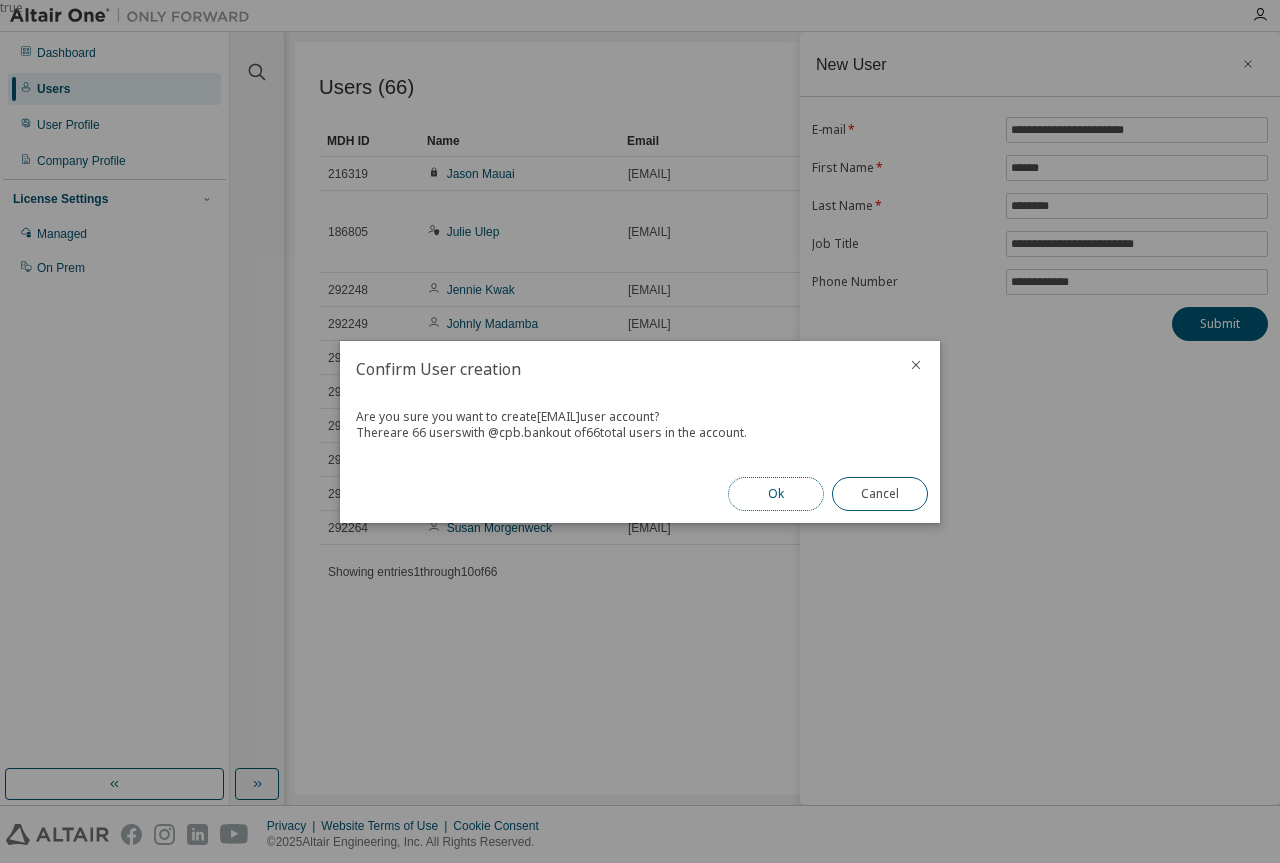 click on "Ok" at bounding box center [776, 494] 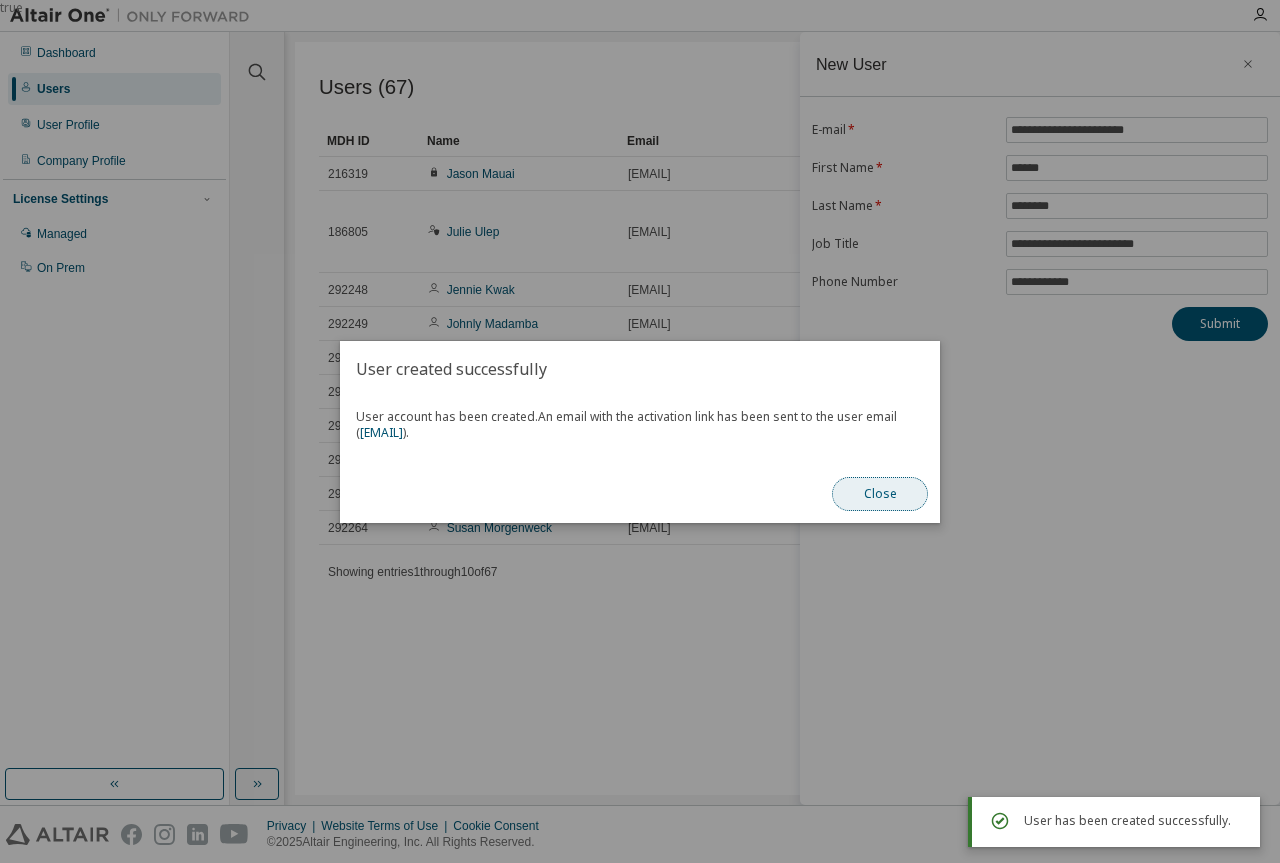 click on "Close" at bounding box center (880, 494) 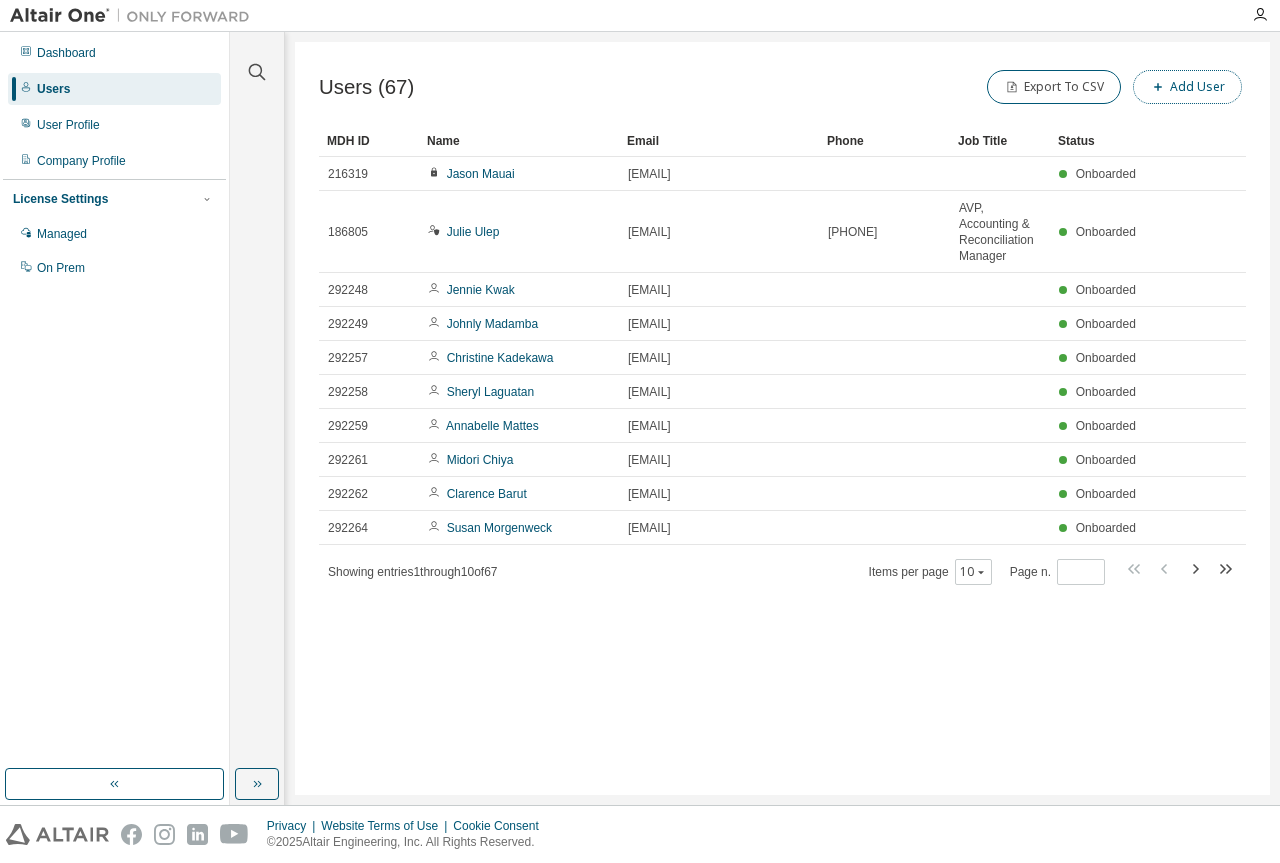 click 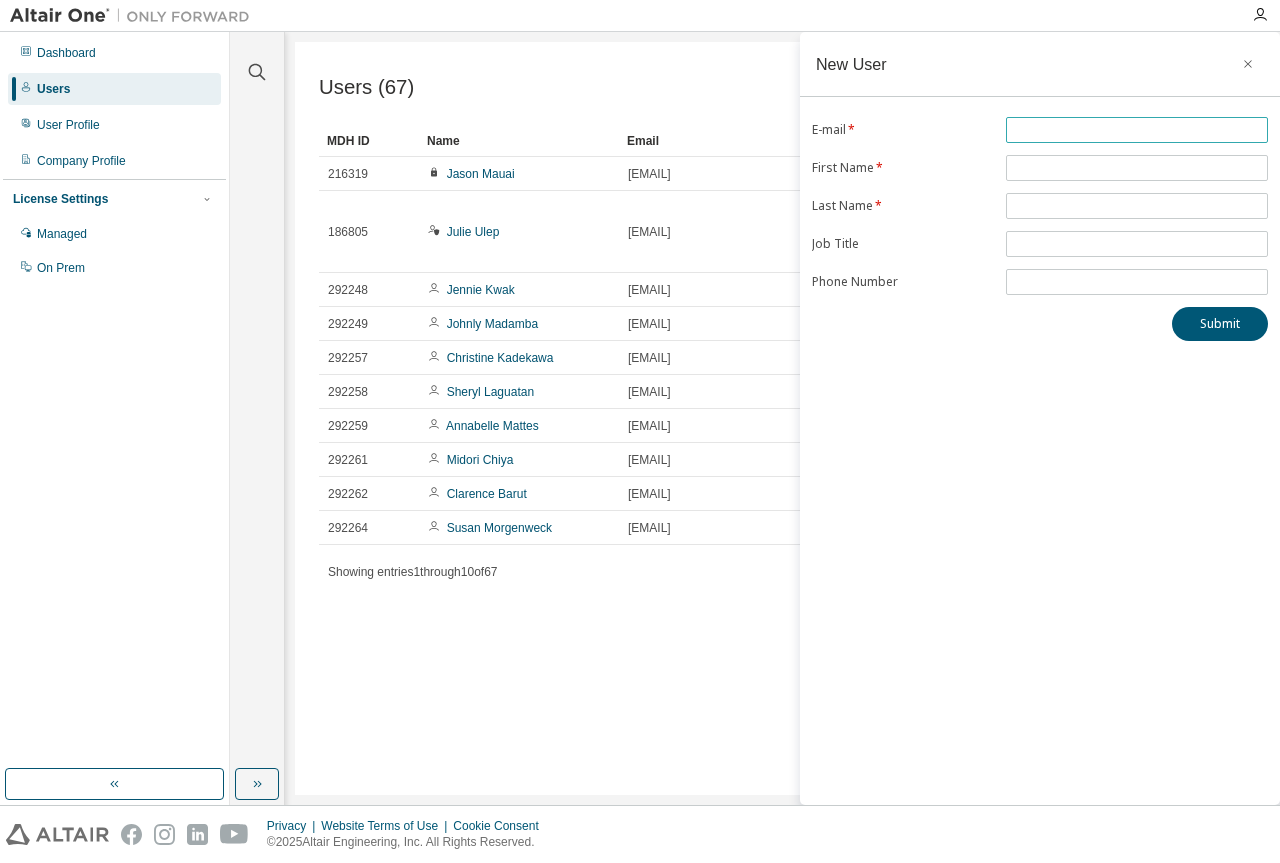click at bounding box center [1137, 130] 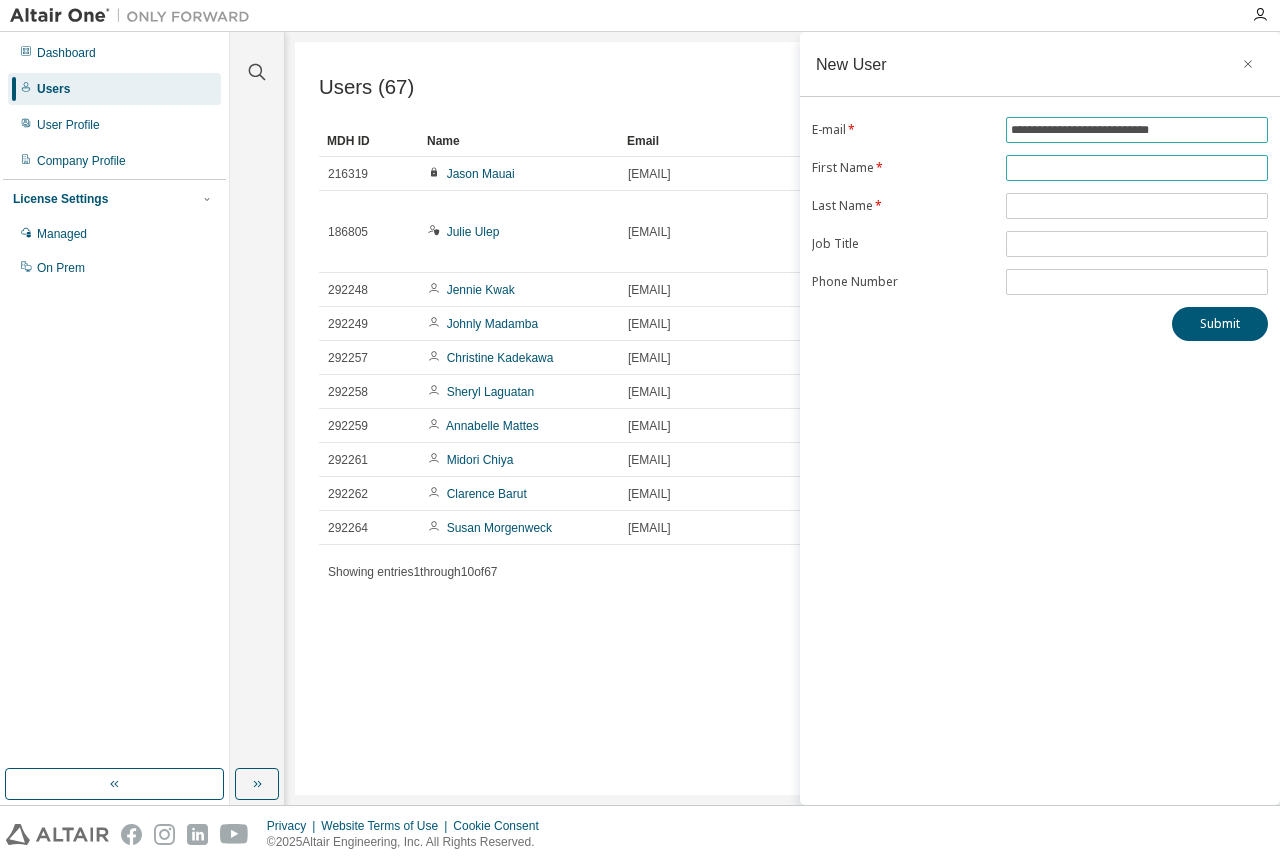 type on "**********" 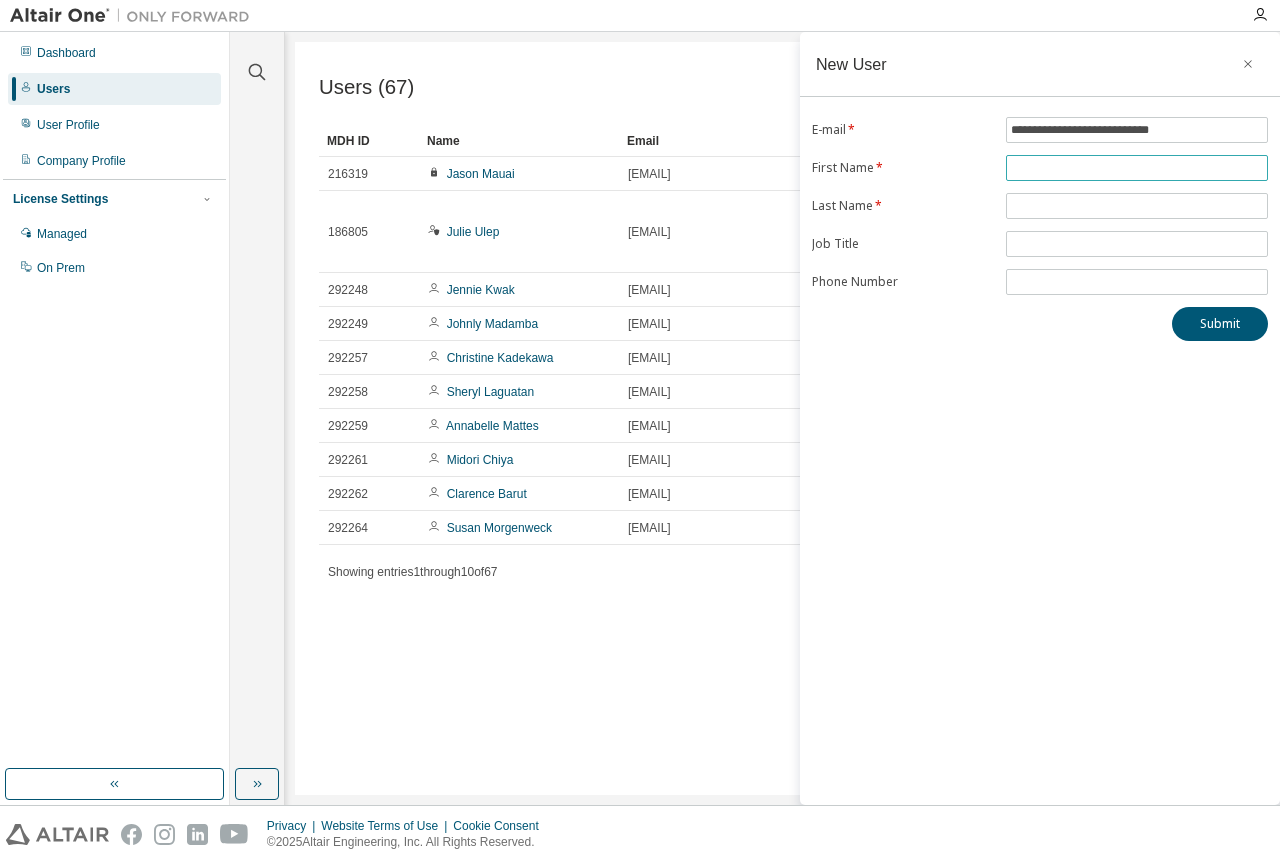 click at bounding box center [1137, 168] 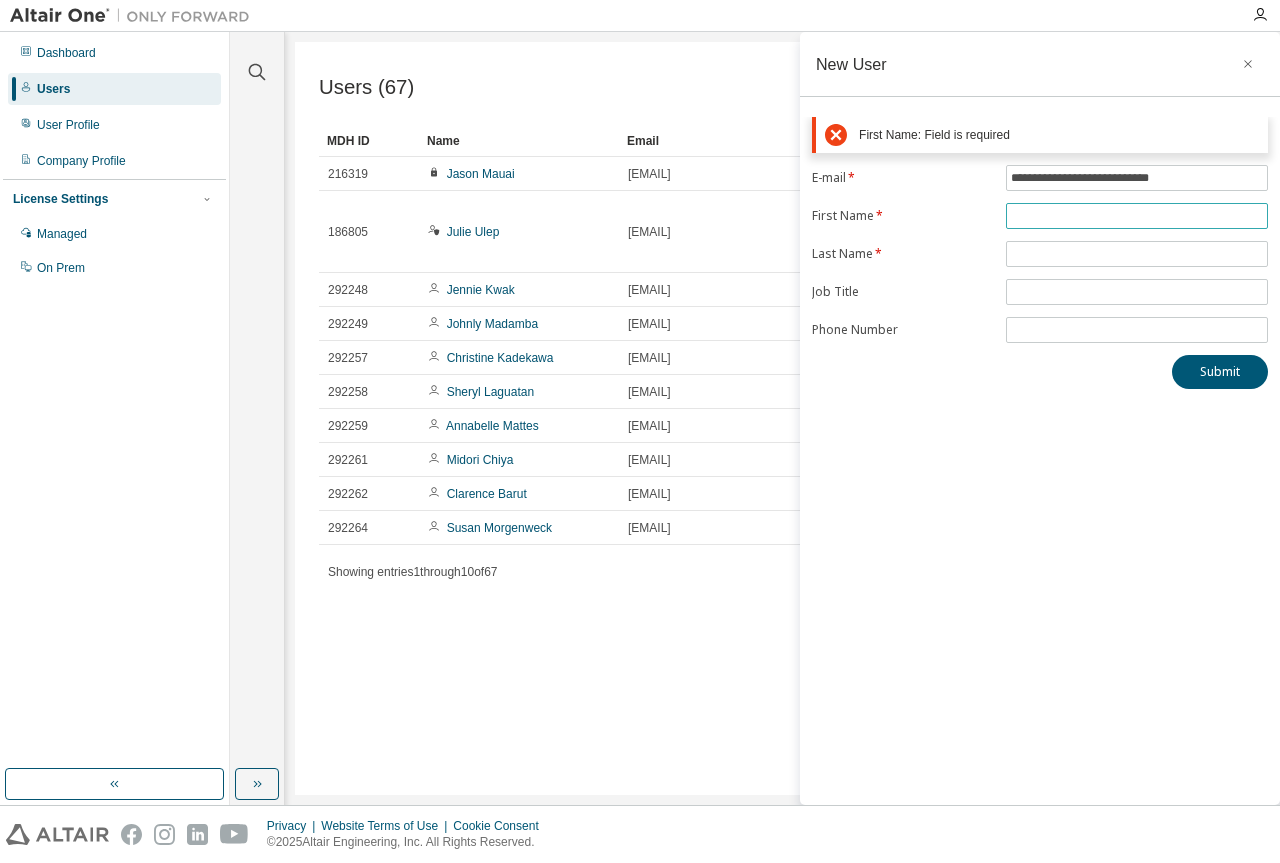 click at bounding box center [1137, 216] 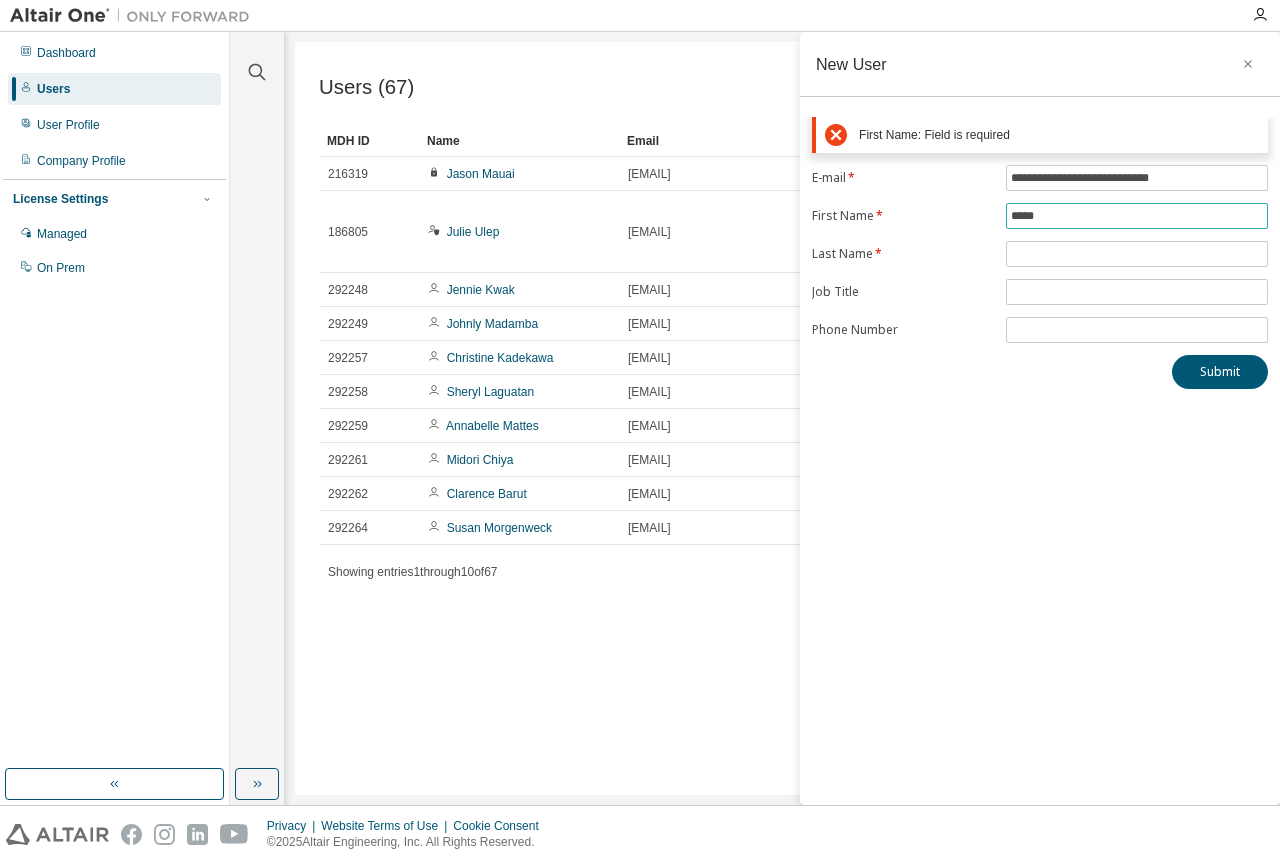 type on "****" 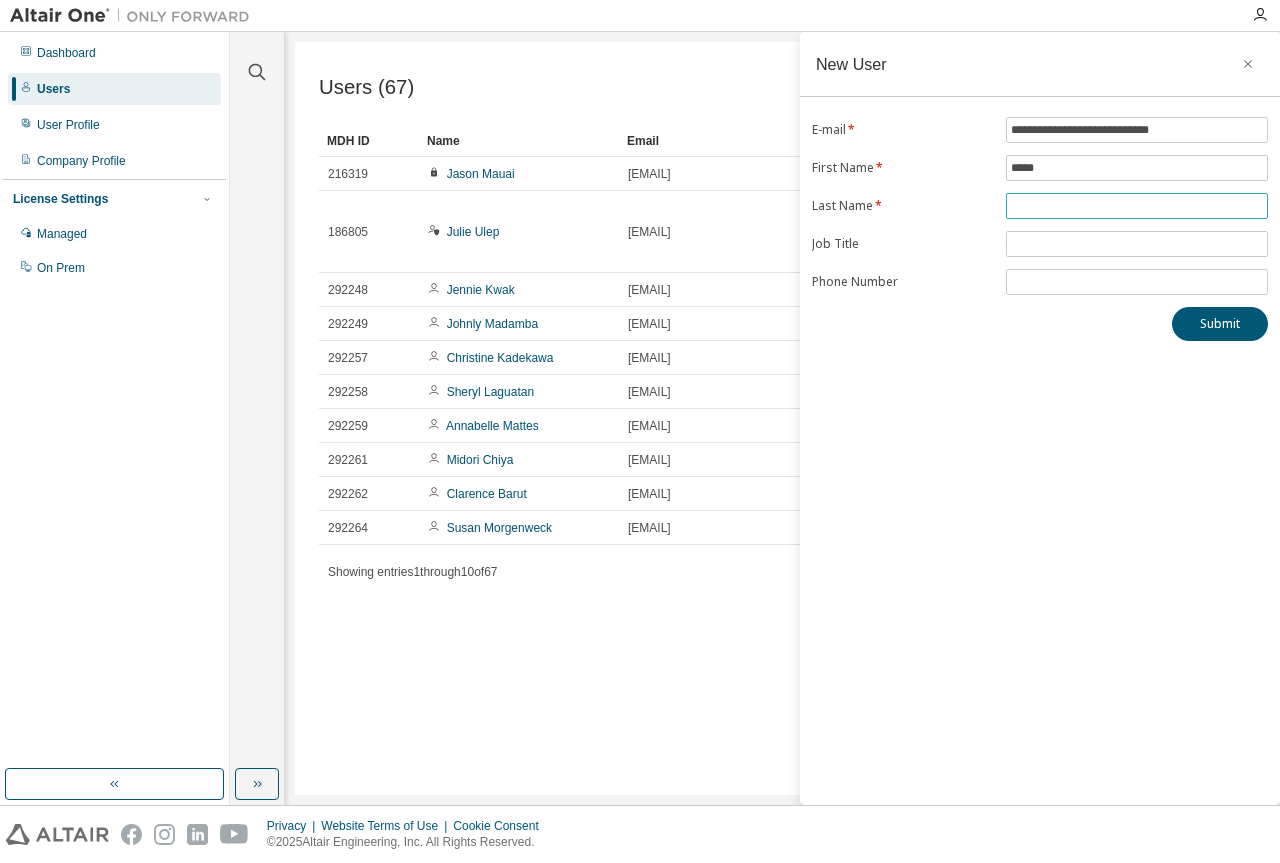 click at bounding box center (1137, 206) 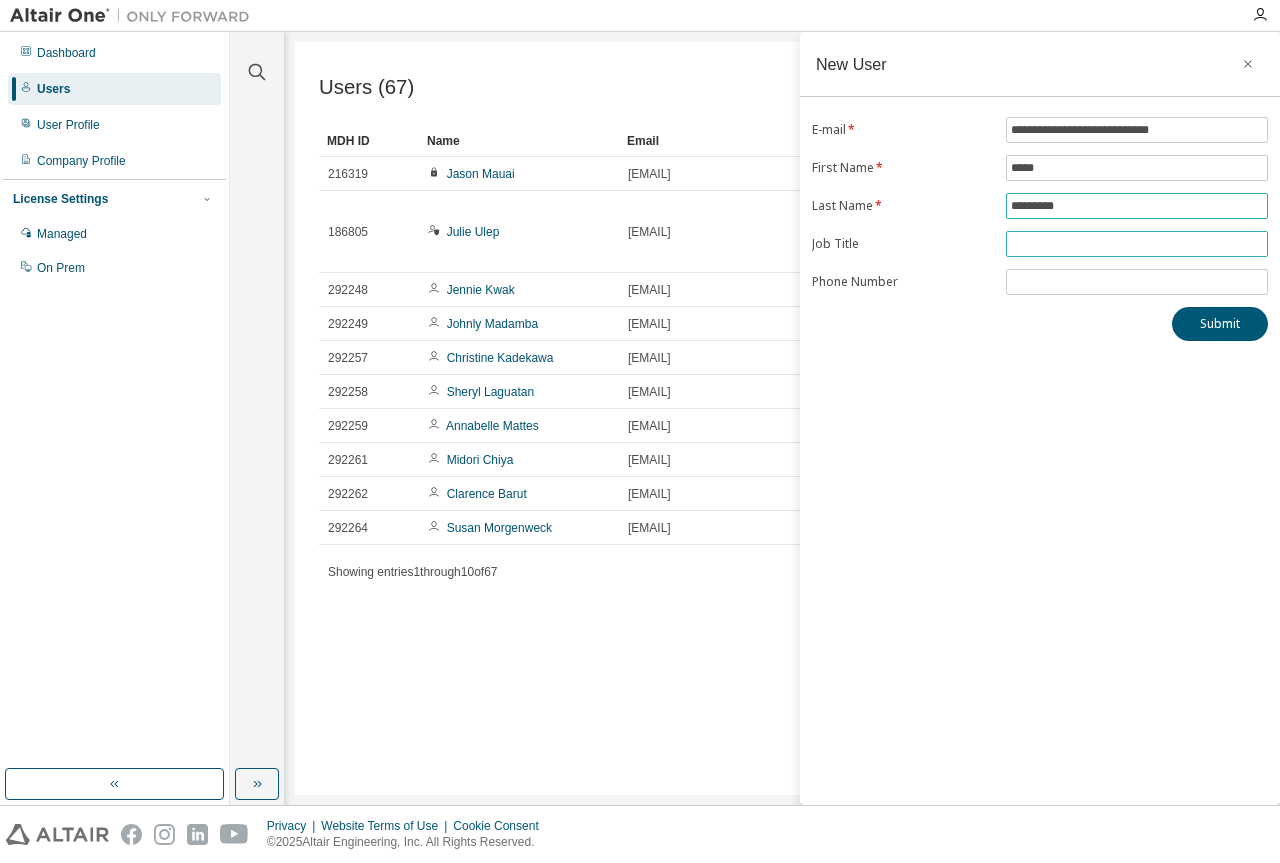 type on "*********" 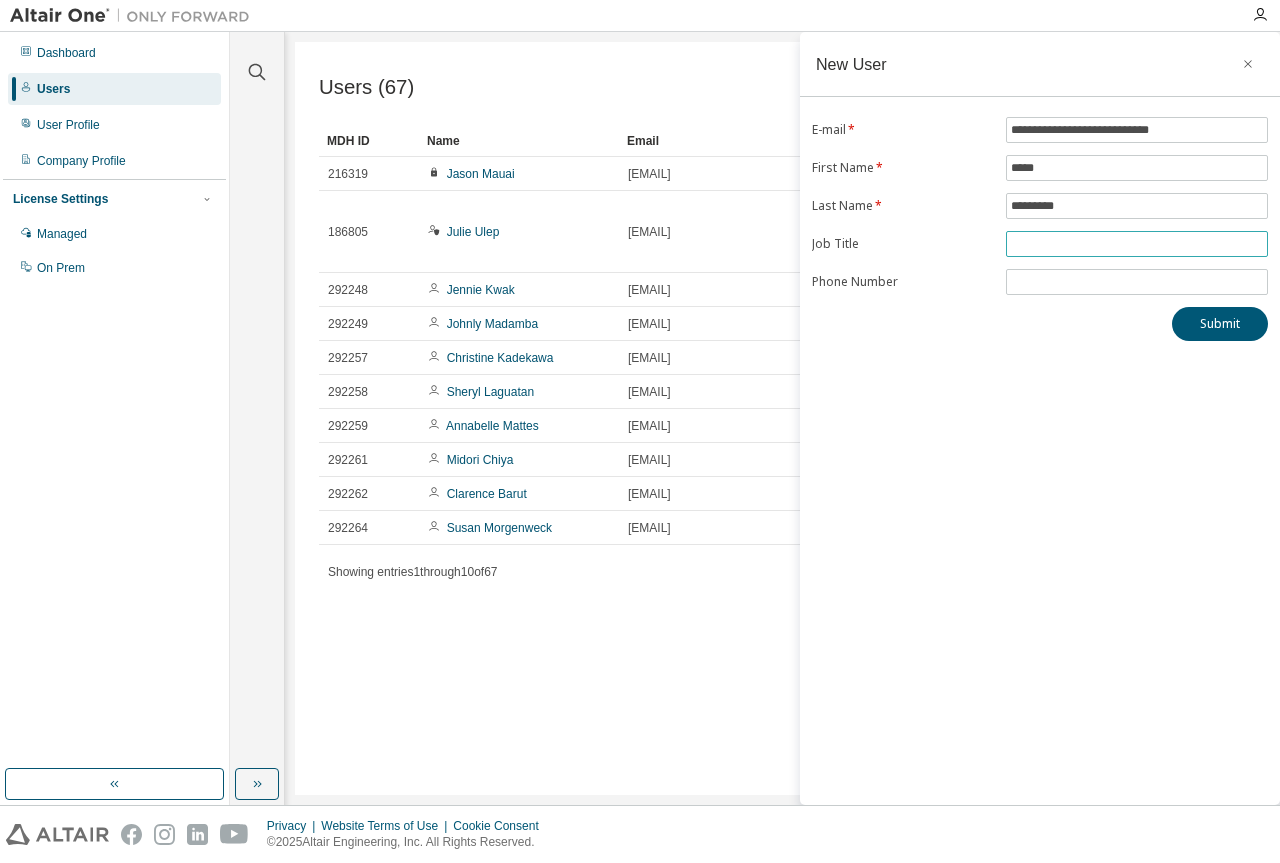 click at bounding box center [1137, 244] 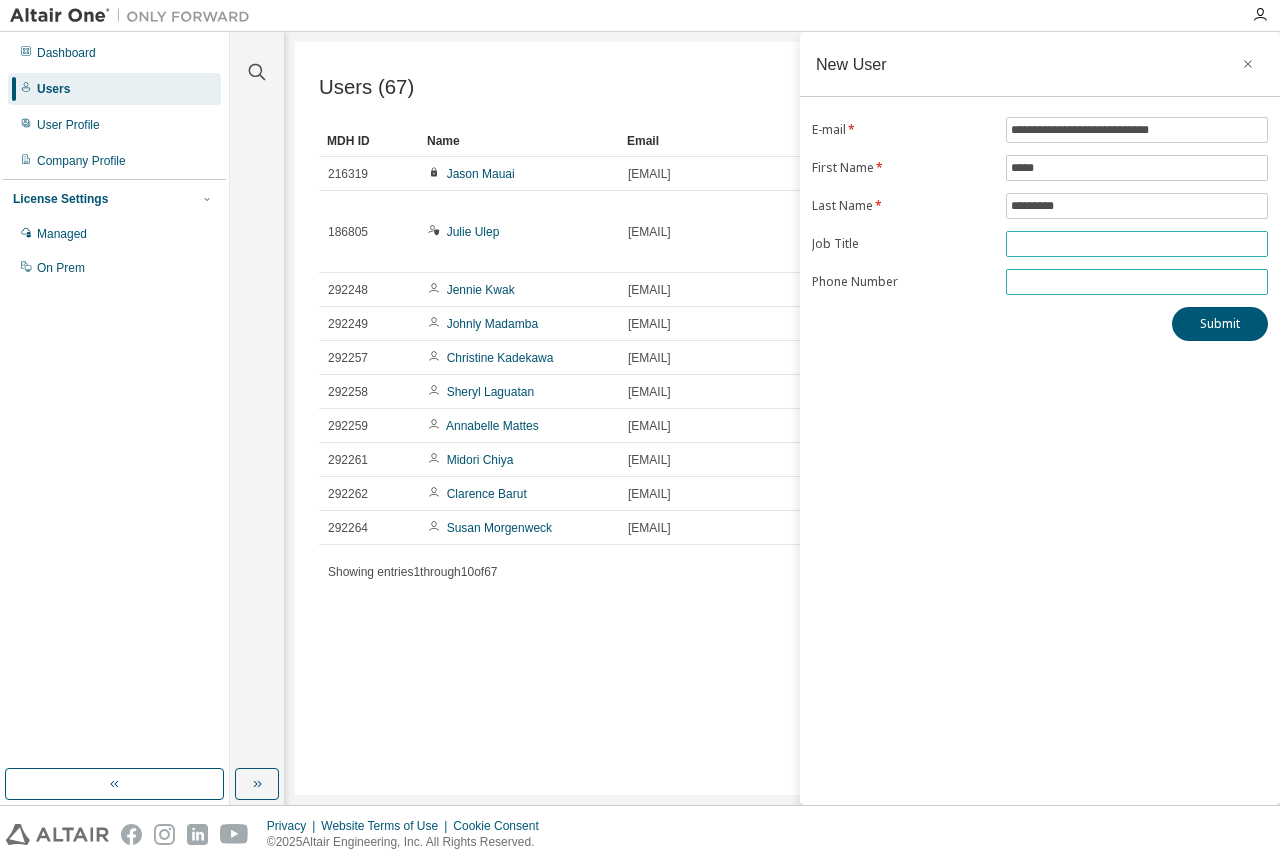 paste on "**********" 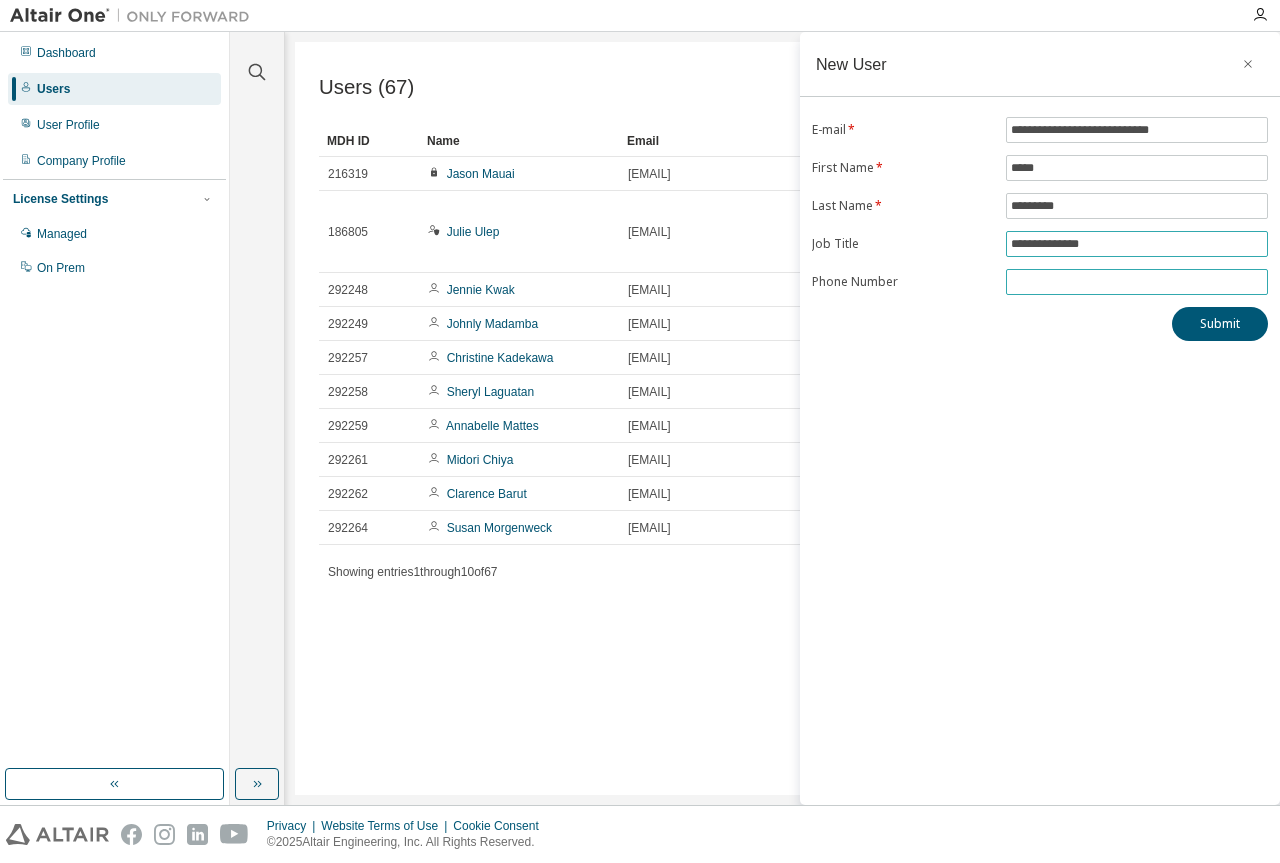 type on "**********" 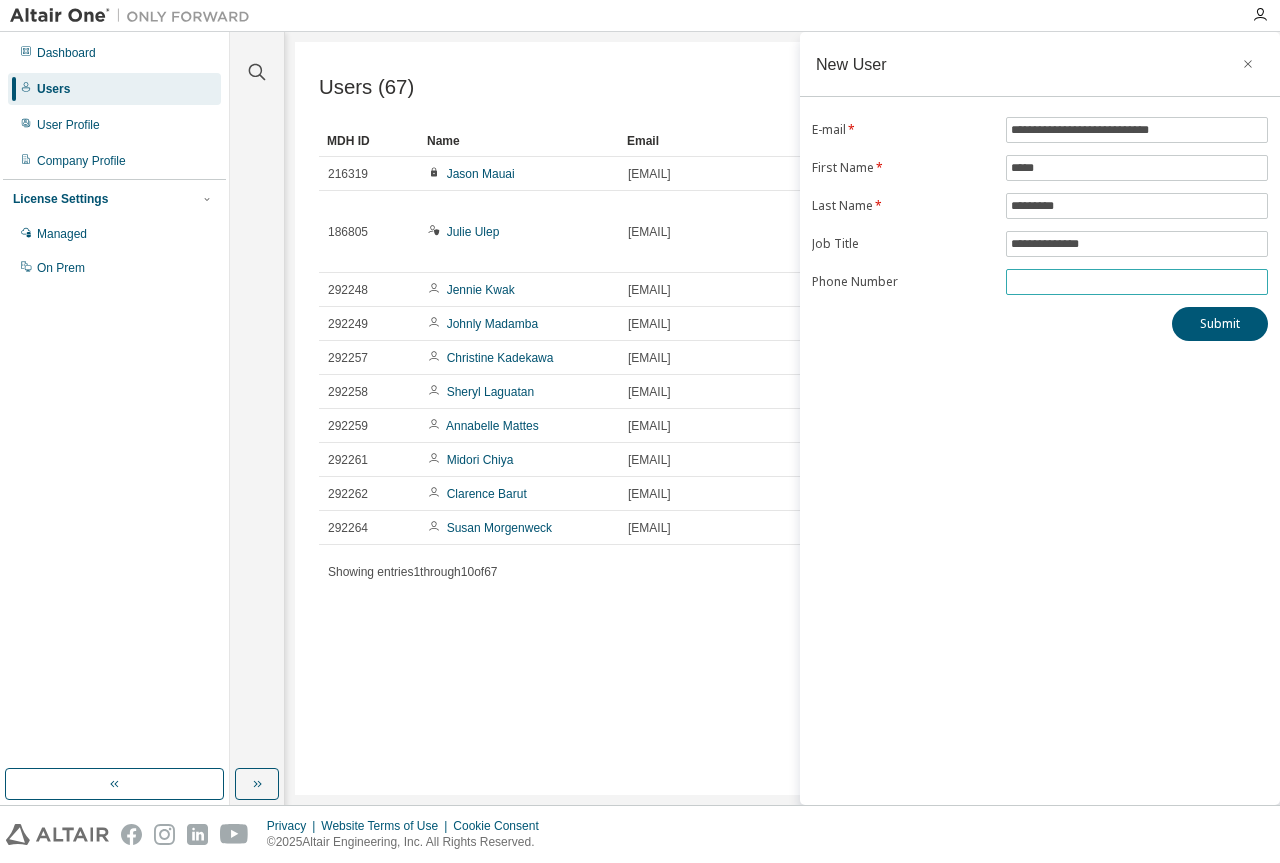 click at bounding box center [1137, 282] 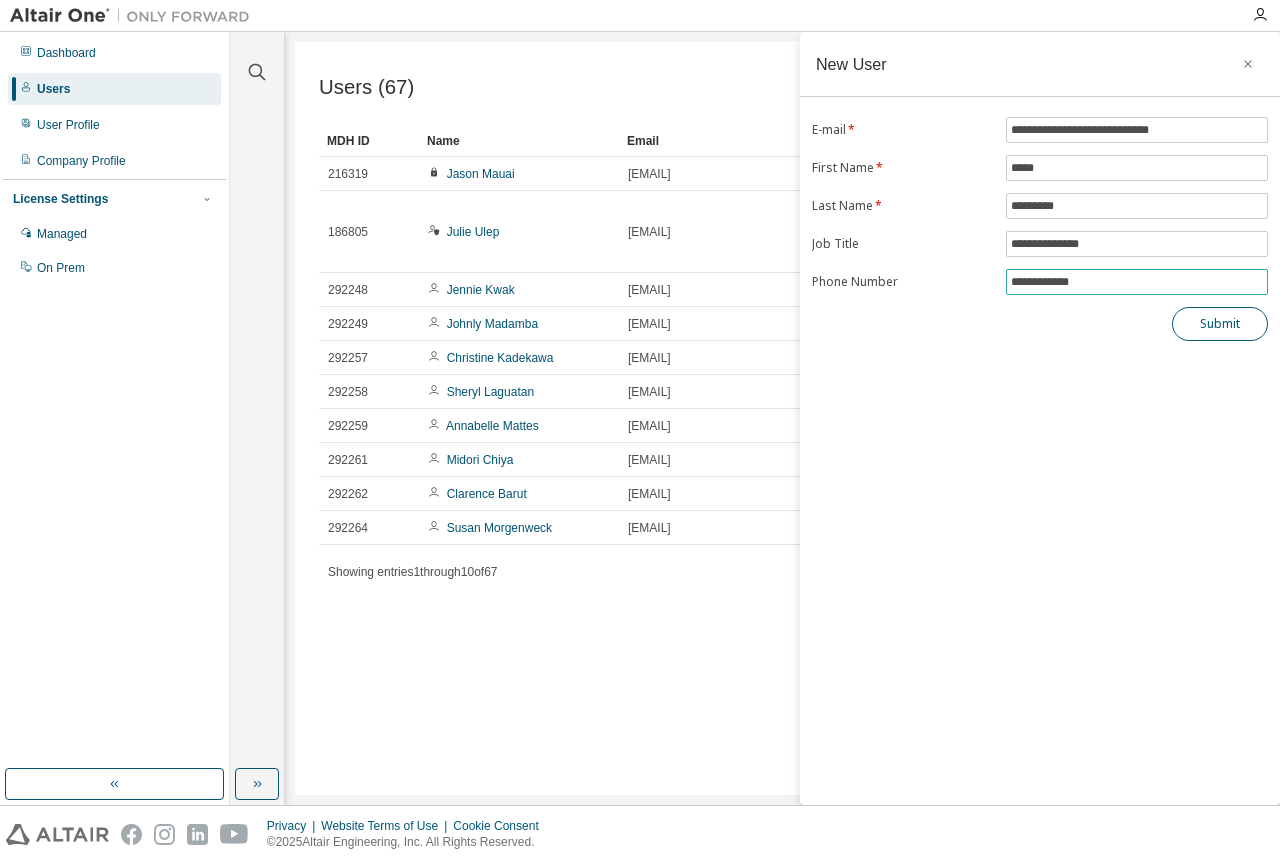 type on "**********" 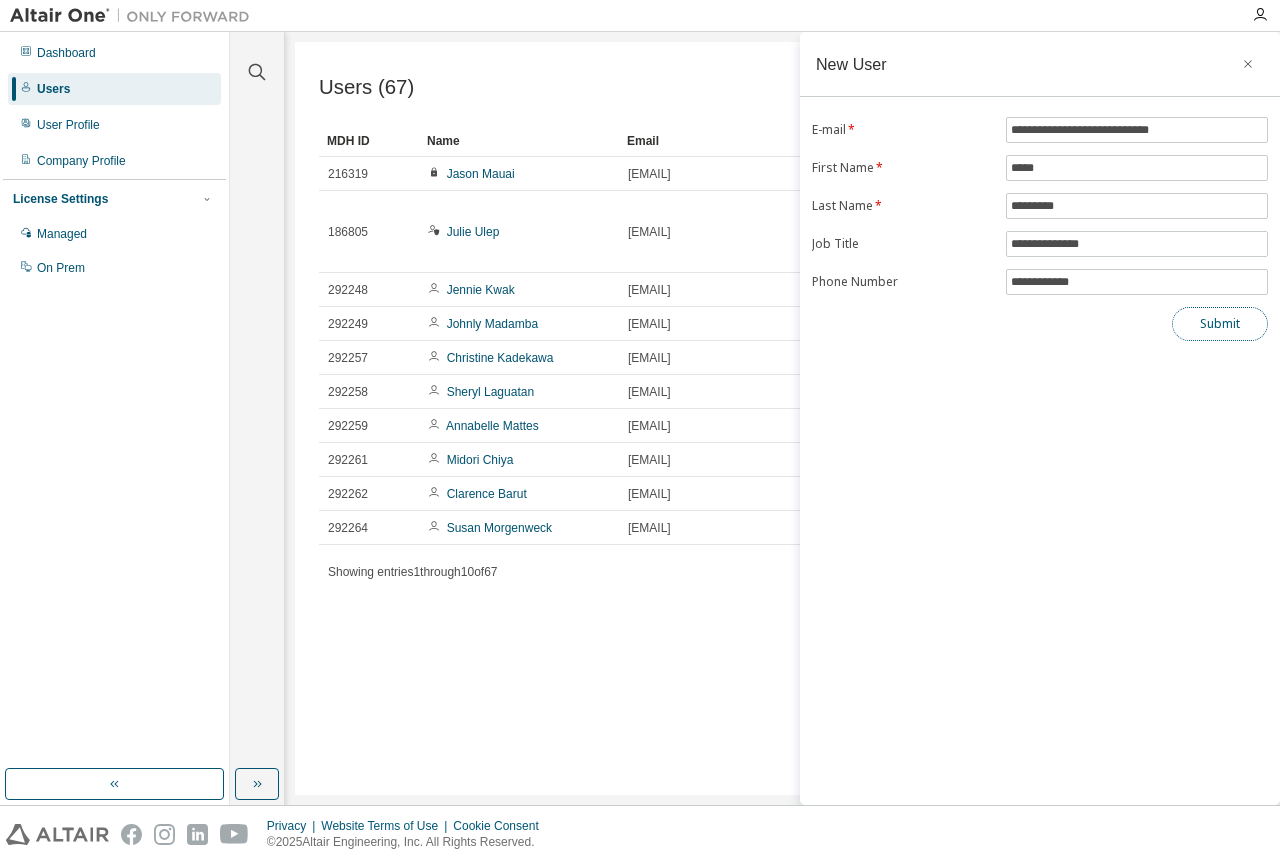 click on "Submit" at bounding box center [1220, 324] 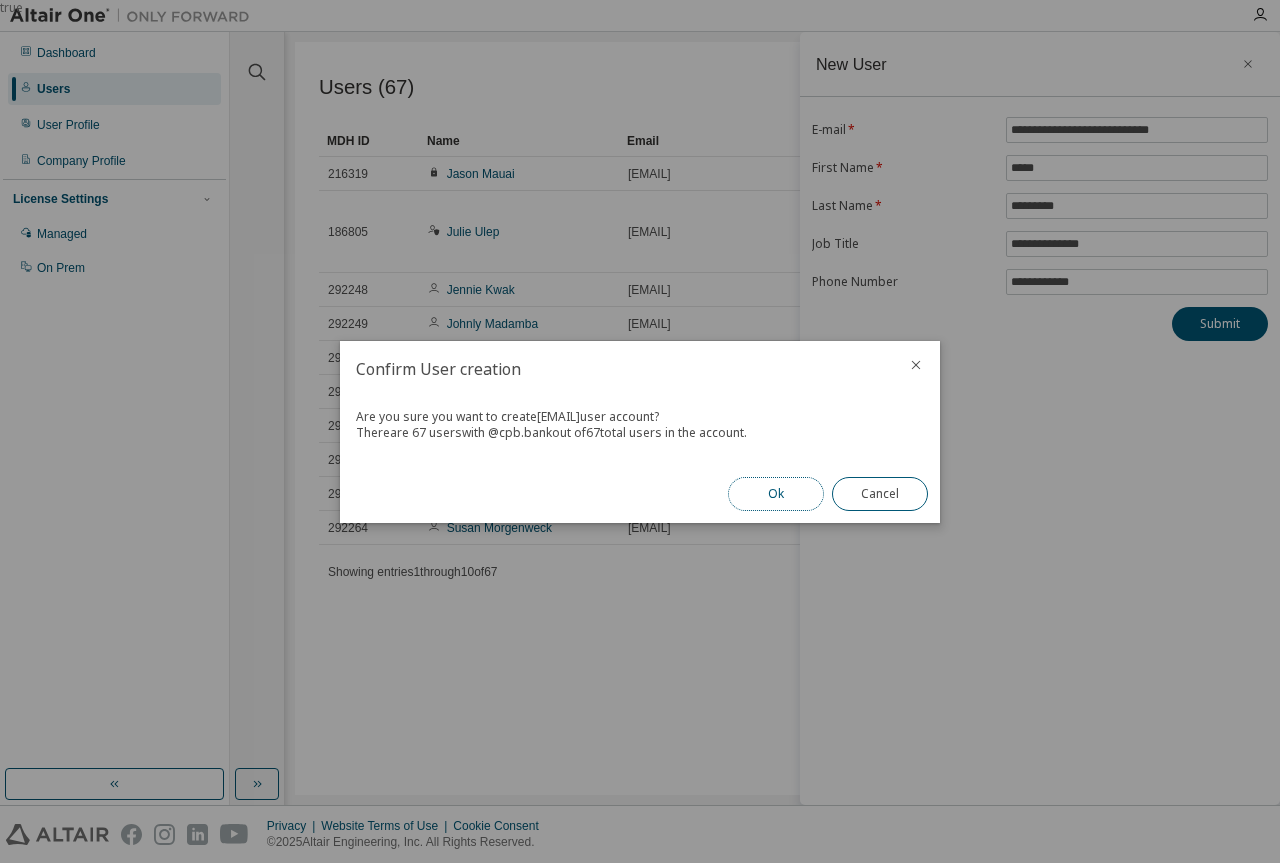 click on "Ok" at bounding box center (776, 494) 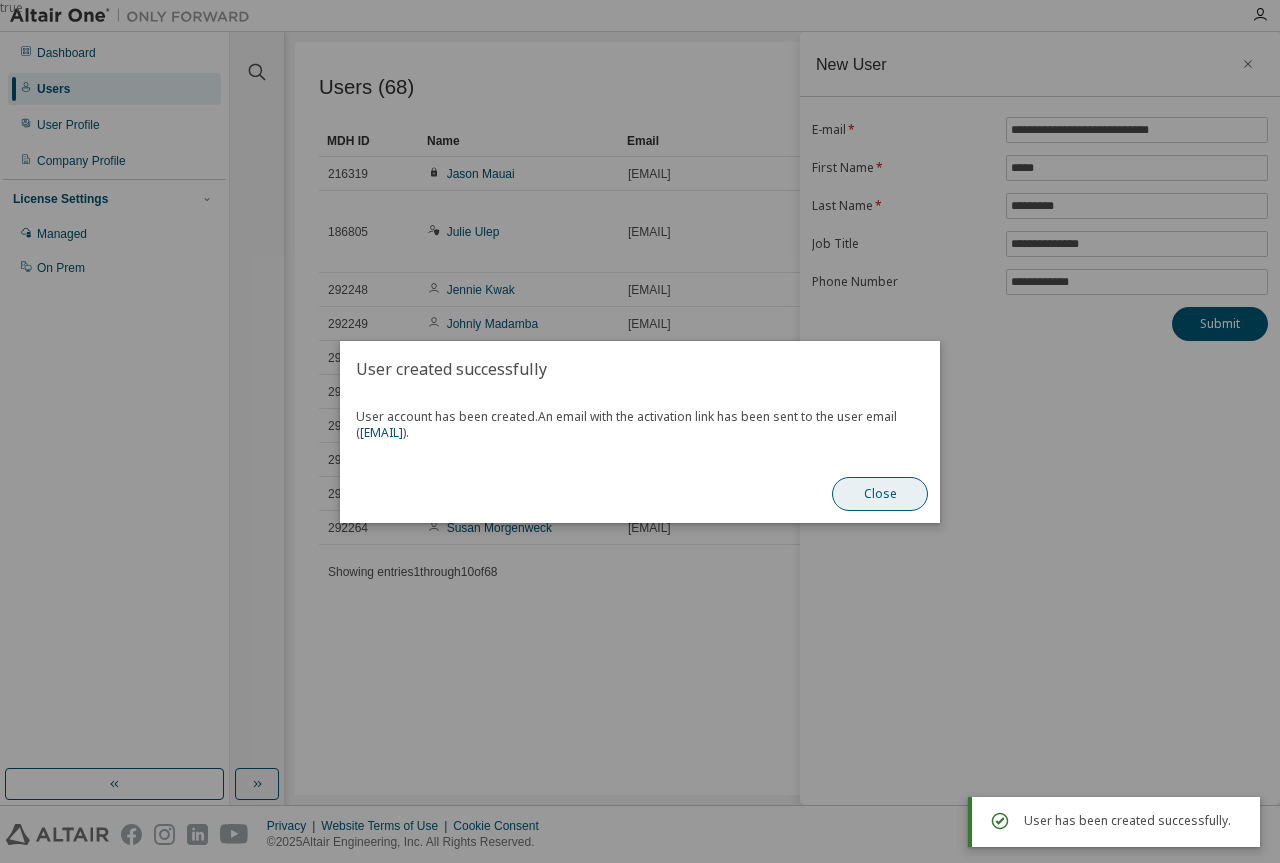 click on "Close" at bounding box center (880, 494) 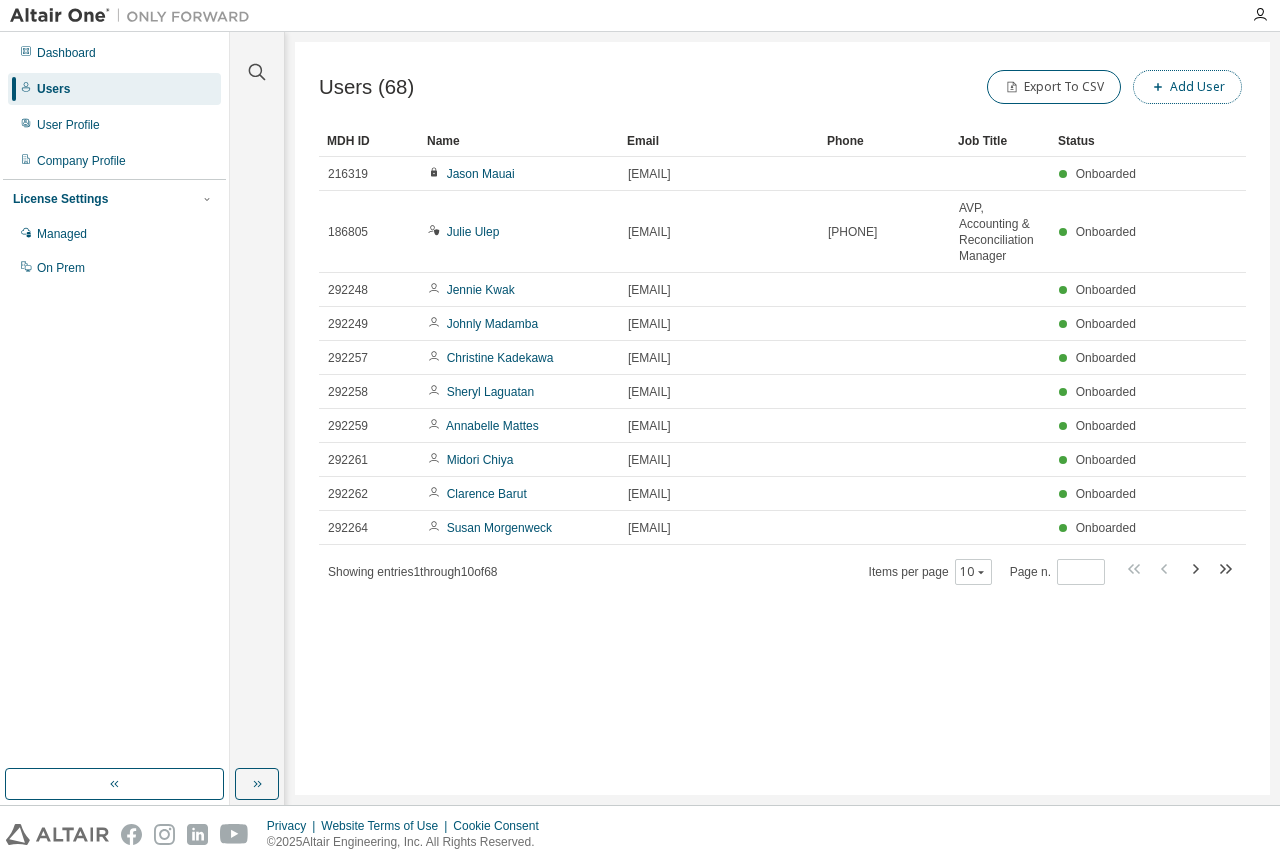 click on "Add User" at bounding box center (1187, 87) 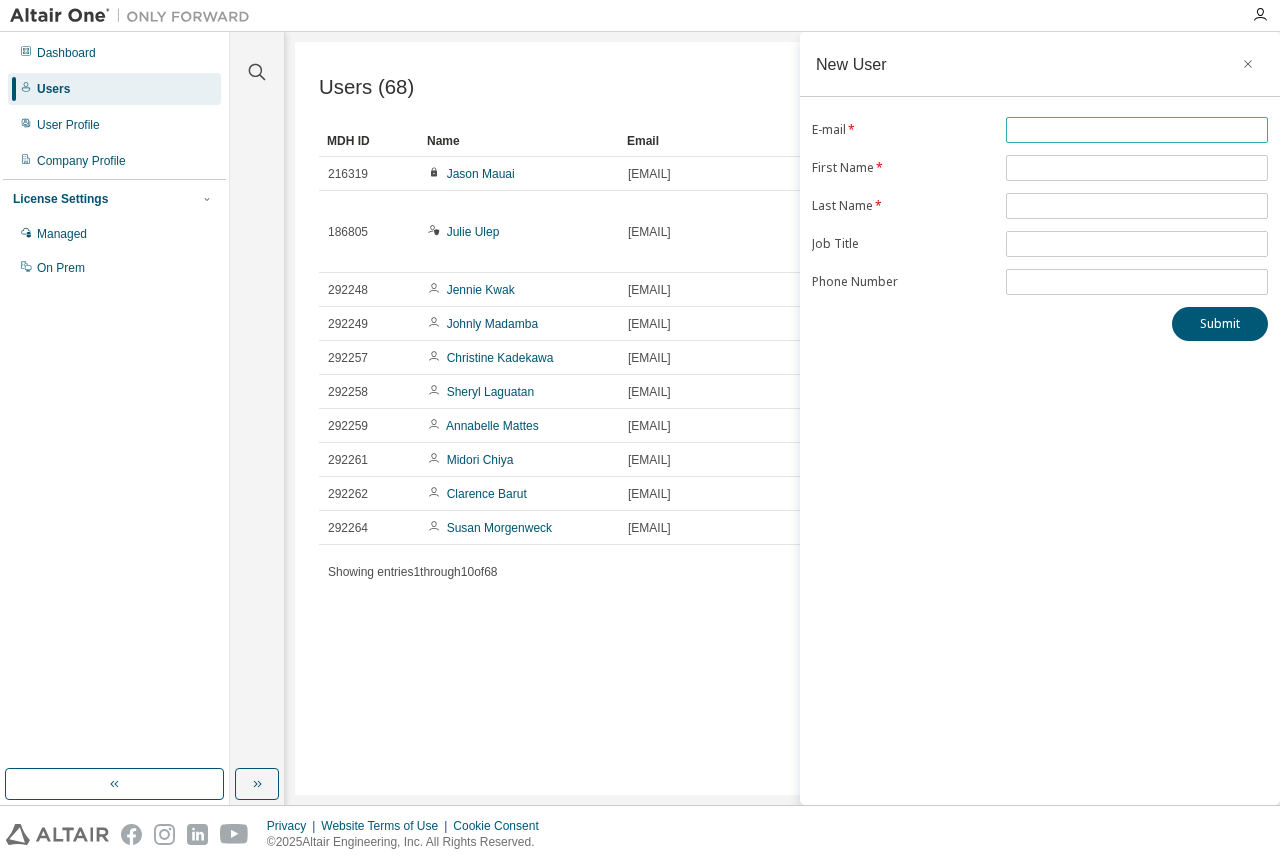 click at bounding box center [1137, 130] 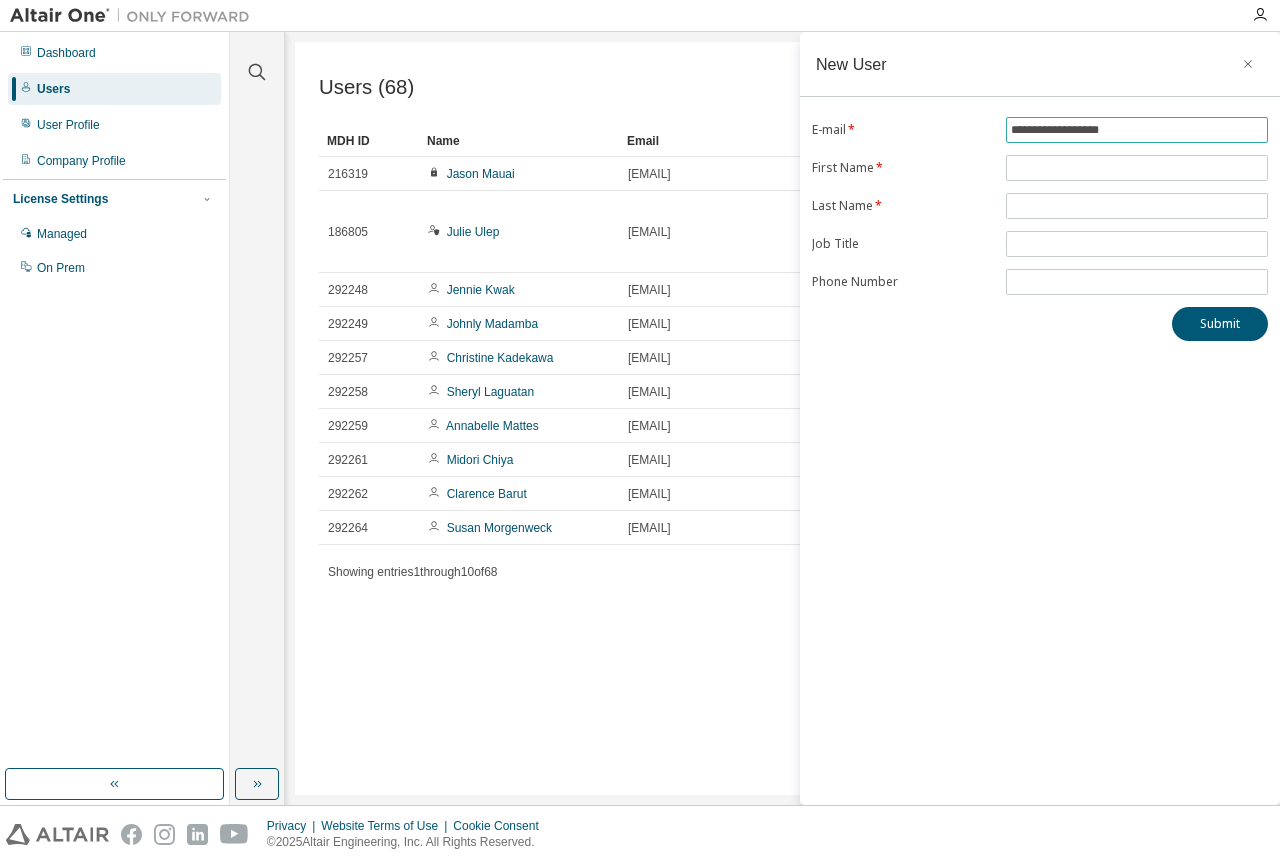 type on "**********" 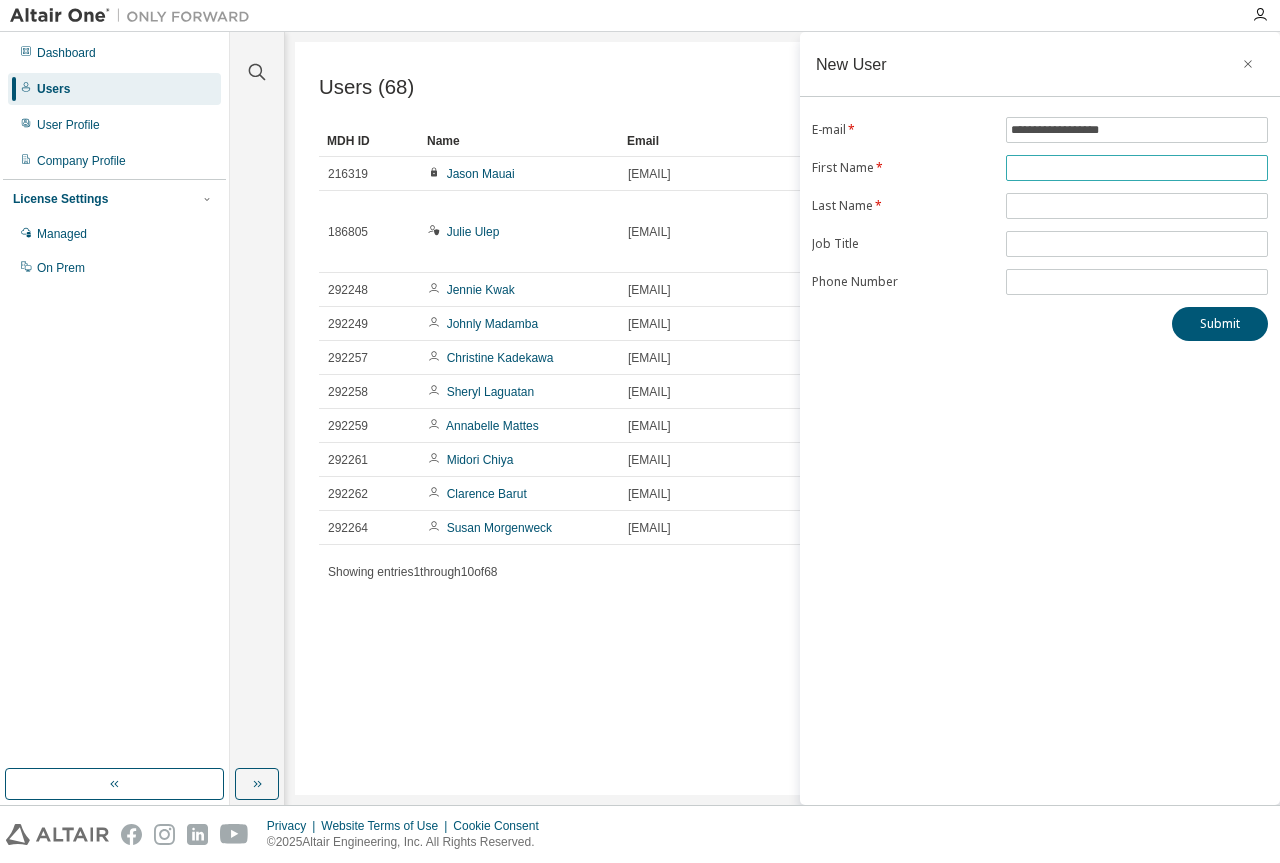 drag, startPoint x: 1021, startPoint y: 161, endPoint x: 1100, endPoint y: 161, distance: 79 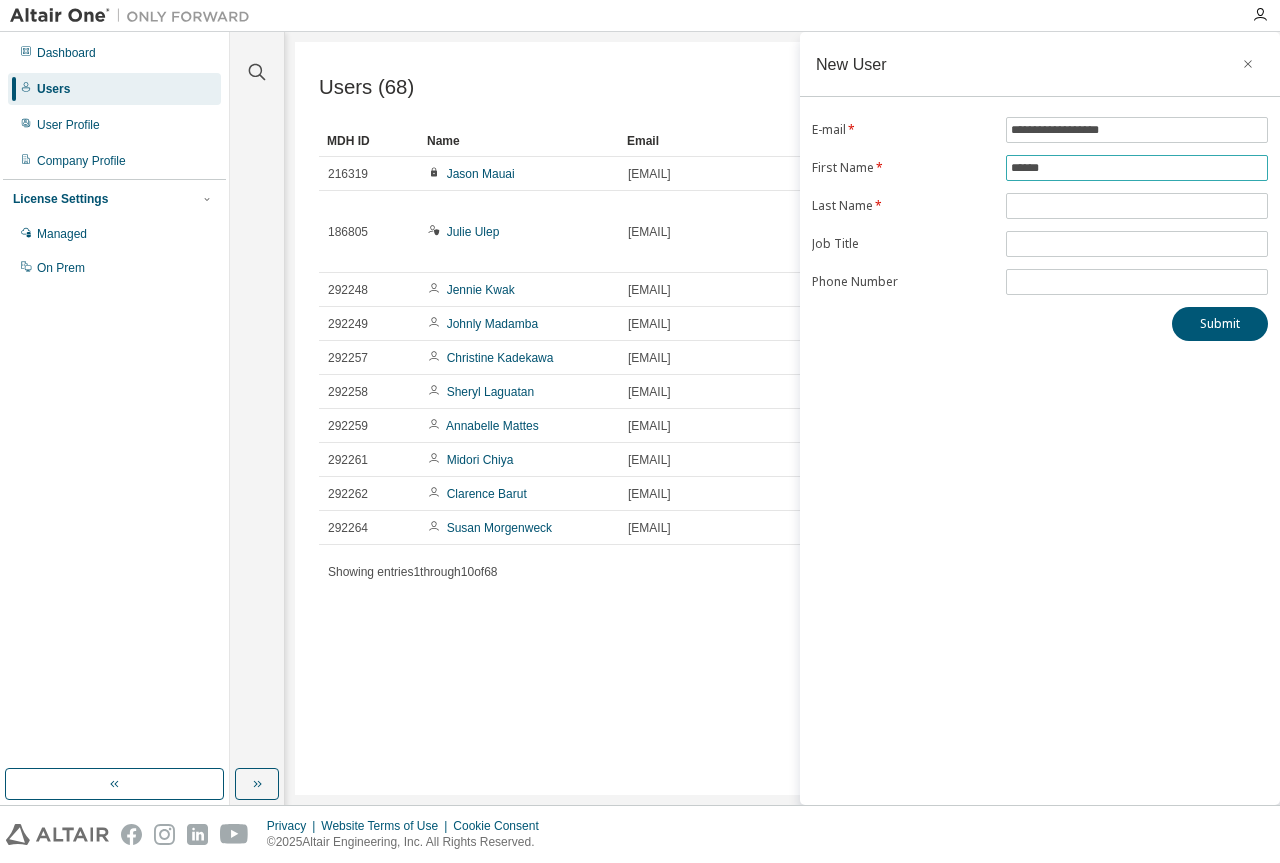 type on "*****" 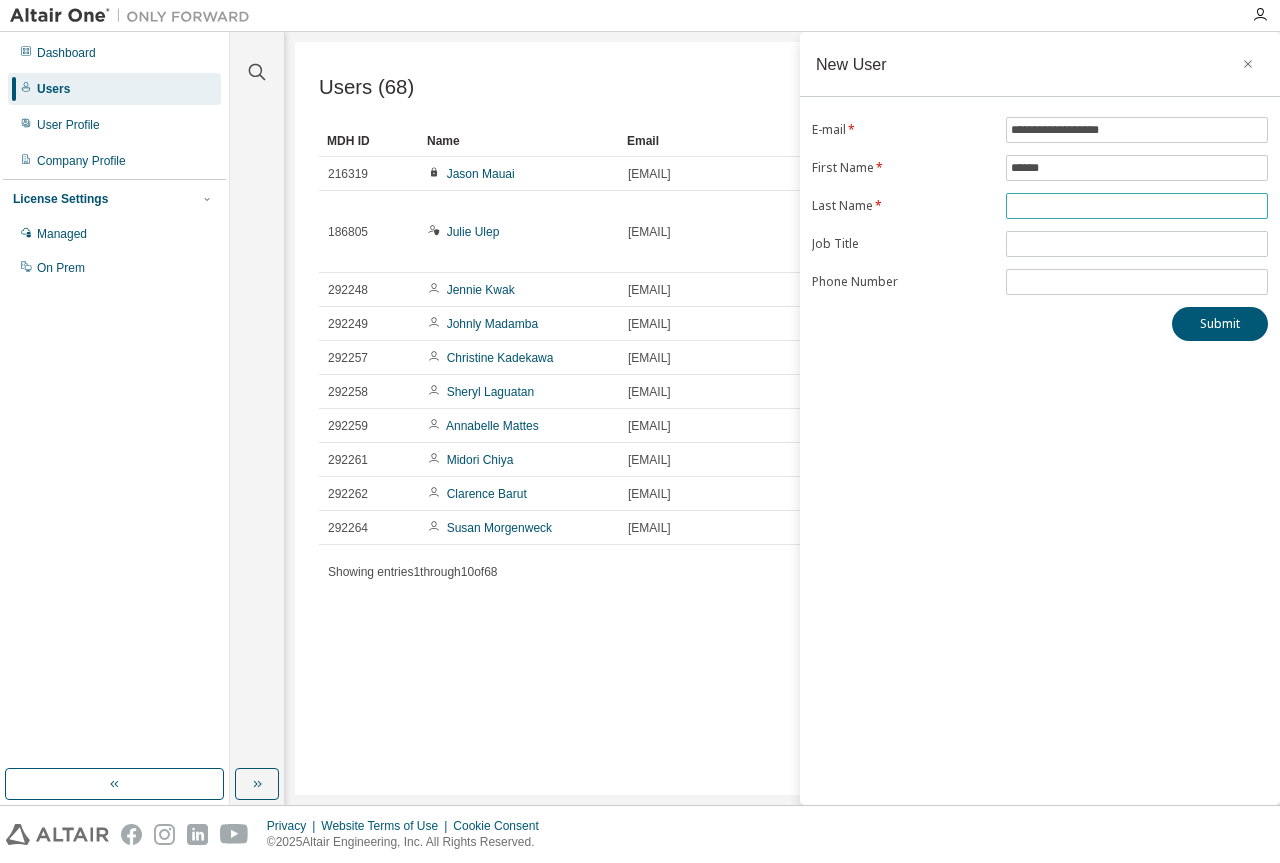 click at bounding box center [1137, 206] 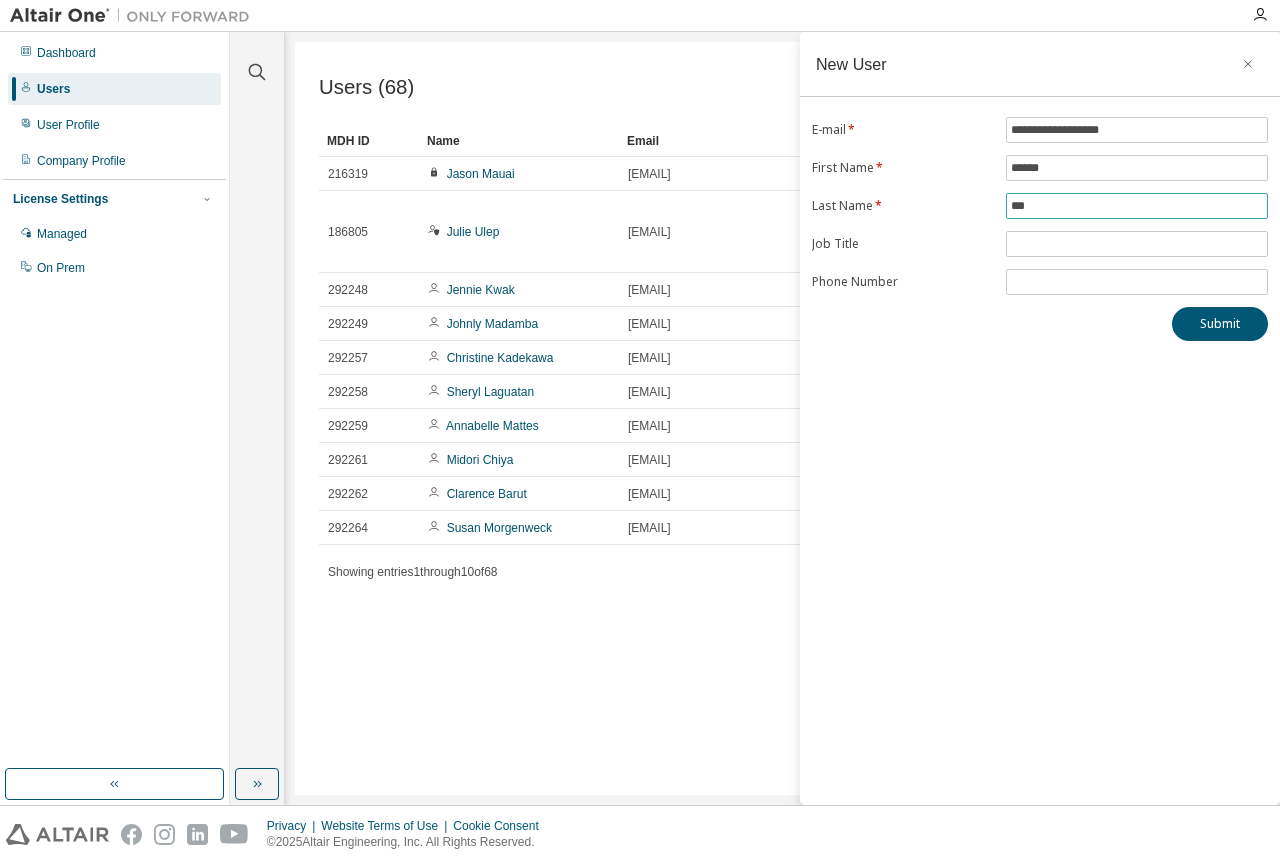 type on "***" 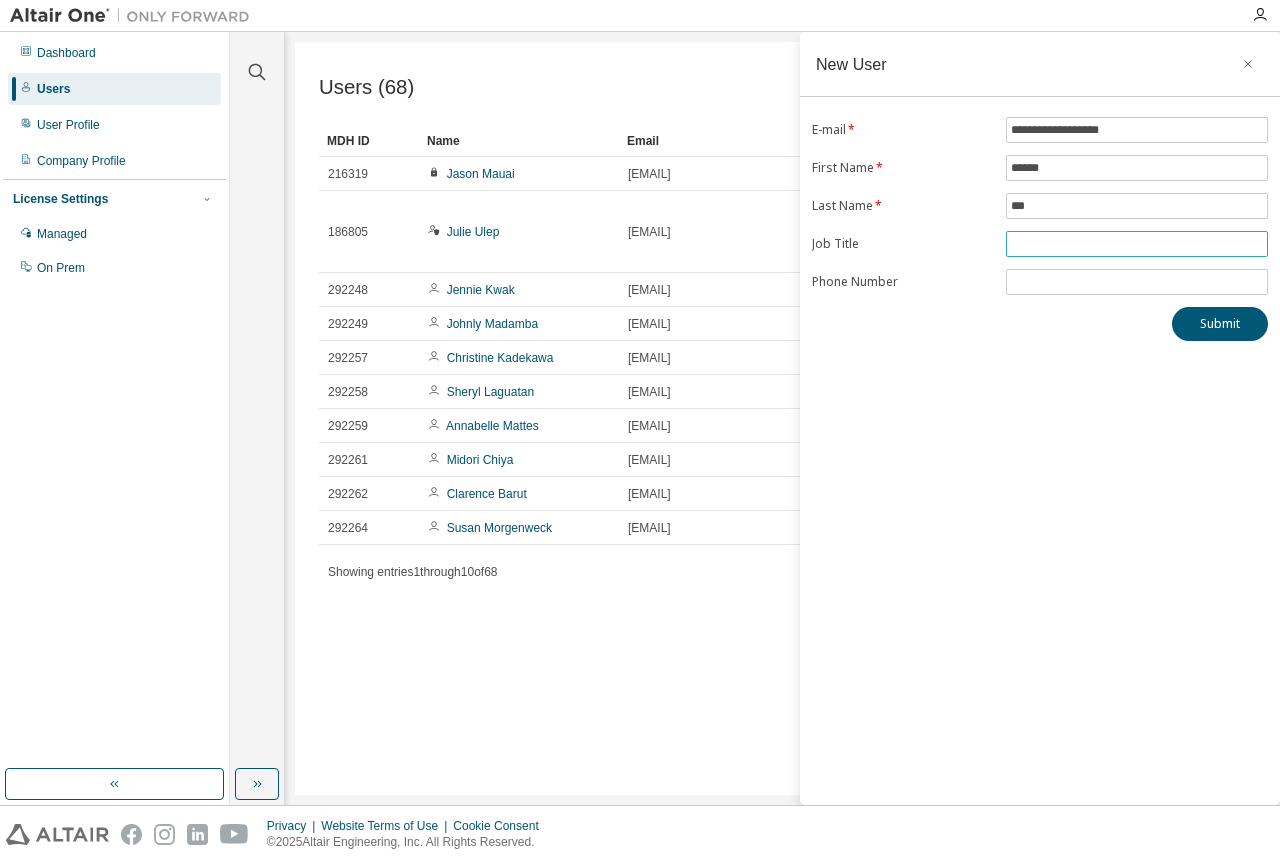 click at bounding box center (1137, 244) 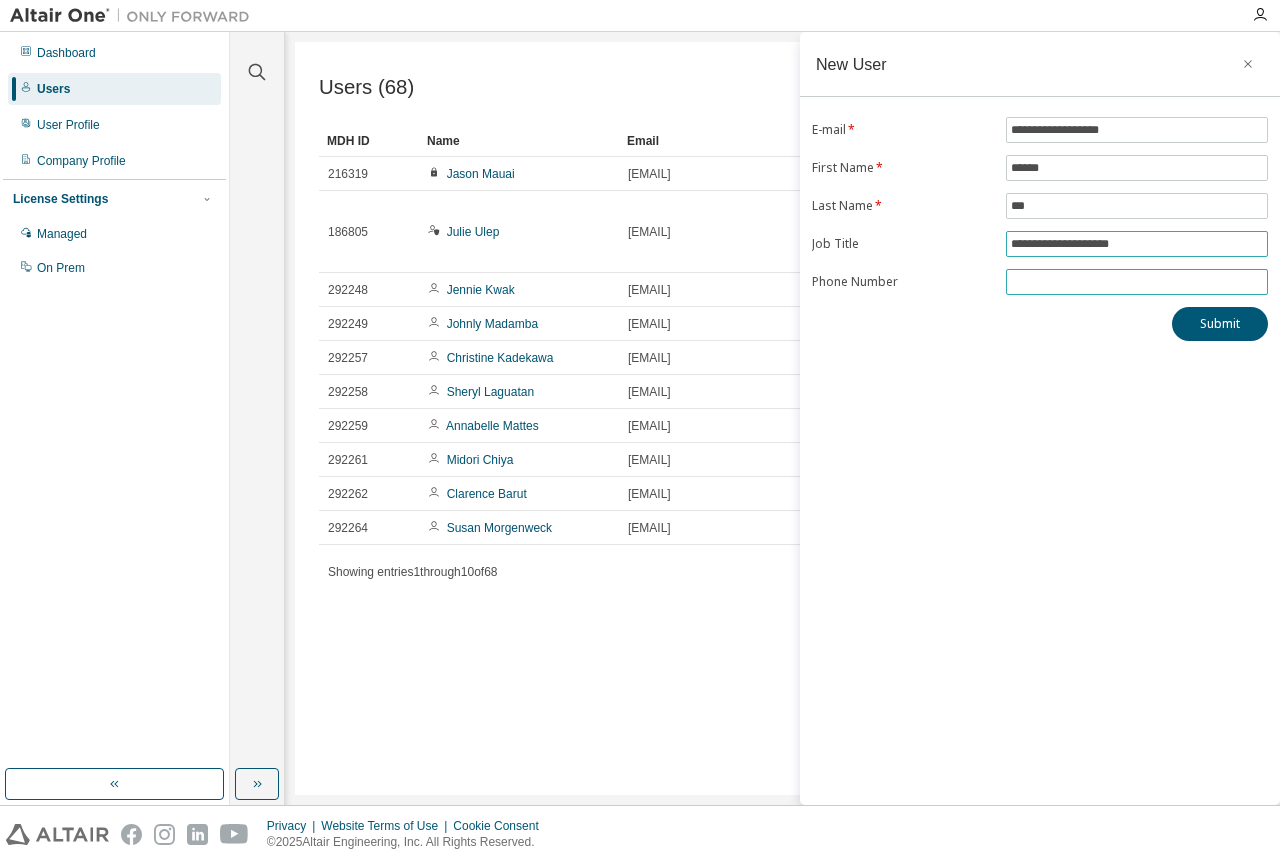 type on "**********" 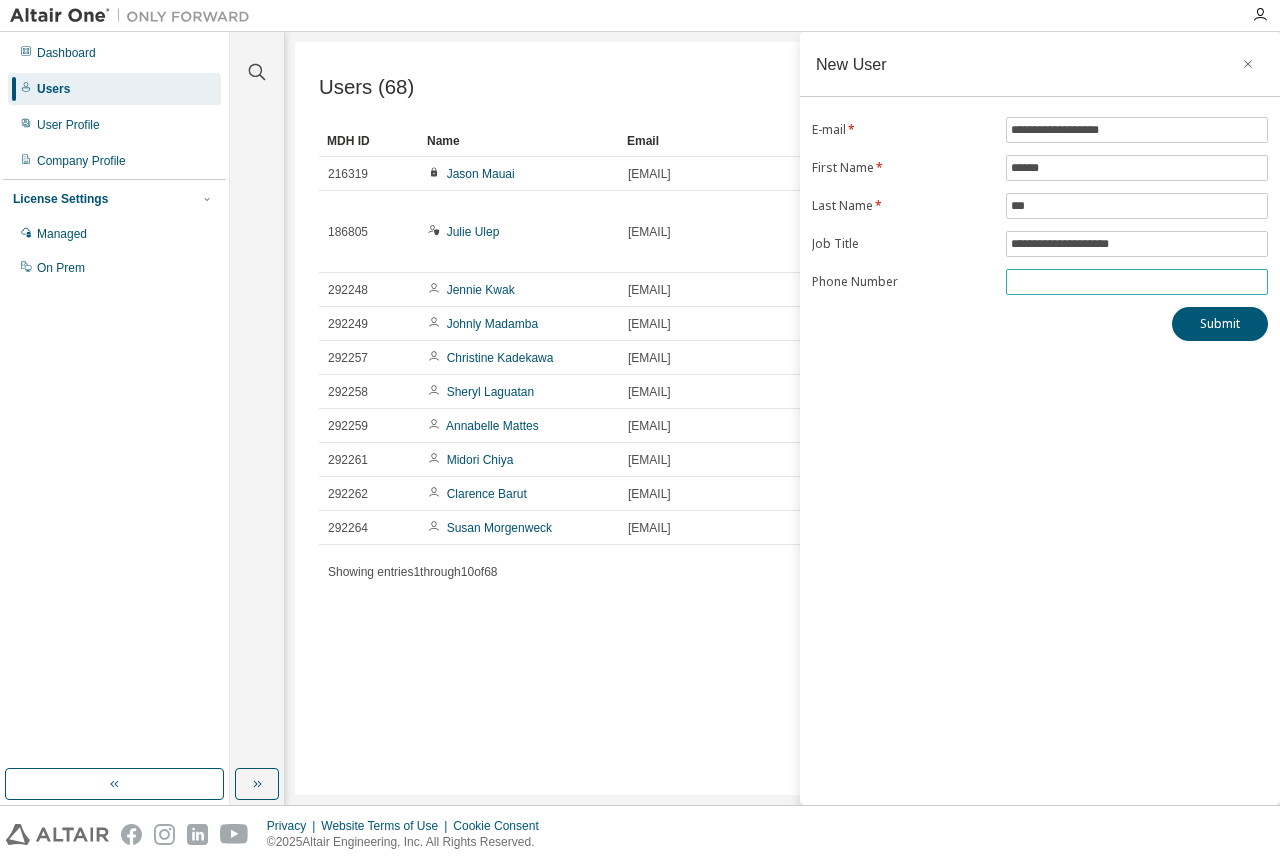 click at bounding box center (1137, 282) 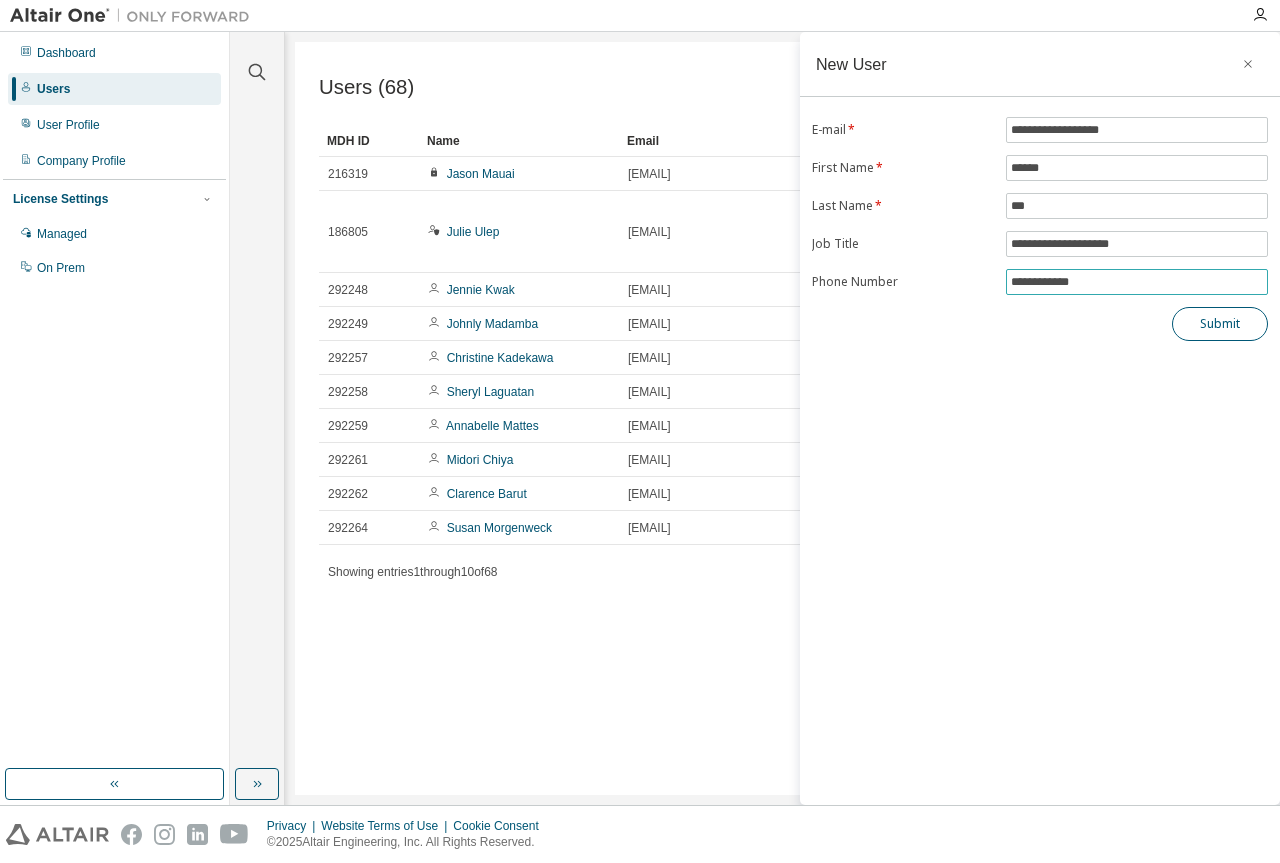 type on "**********" 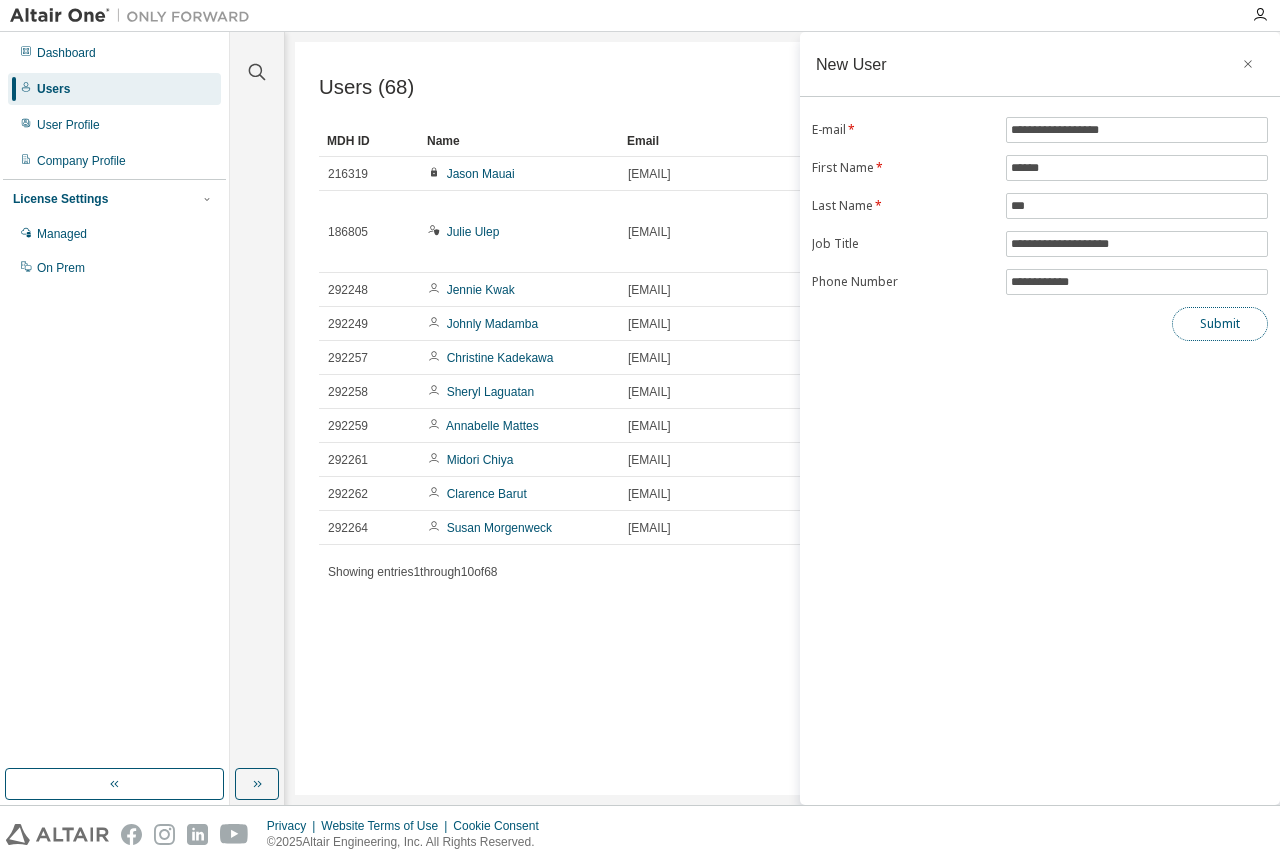 click on "Submit" at bounding box center (1220, 324) 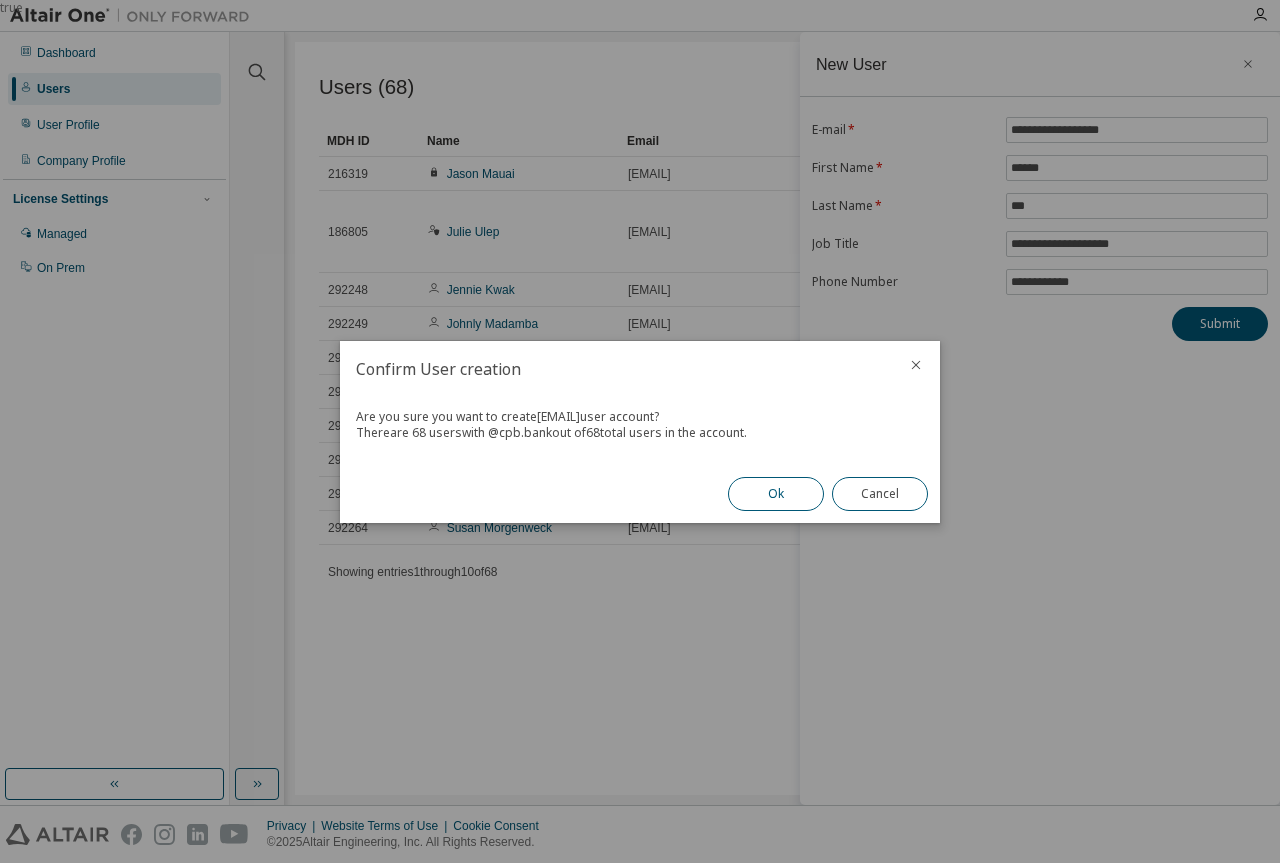 click on "Ok" at bounding box center [776, 494] 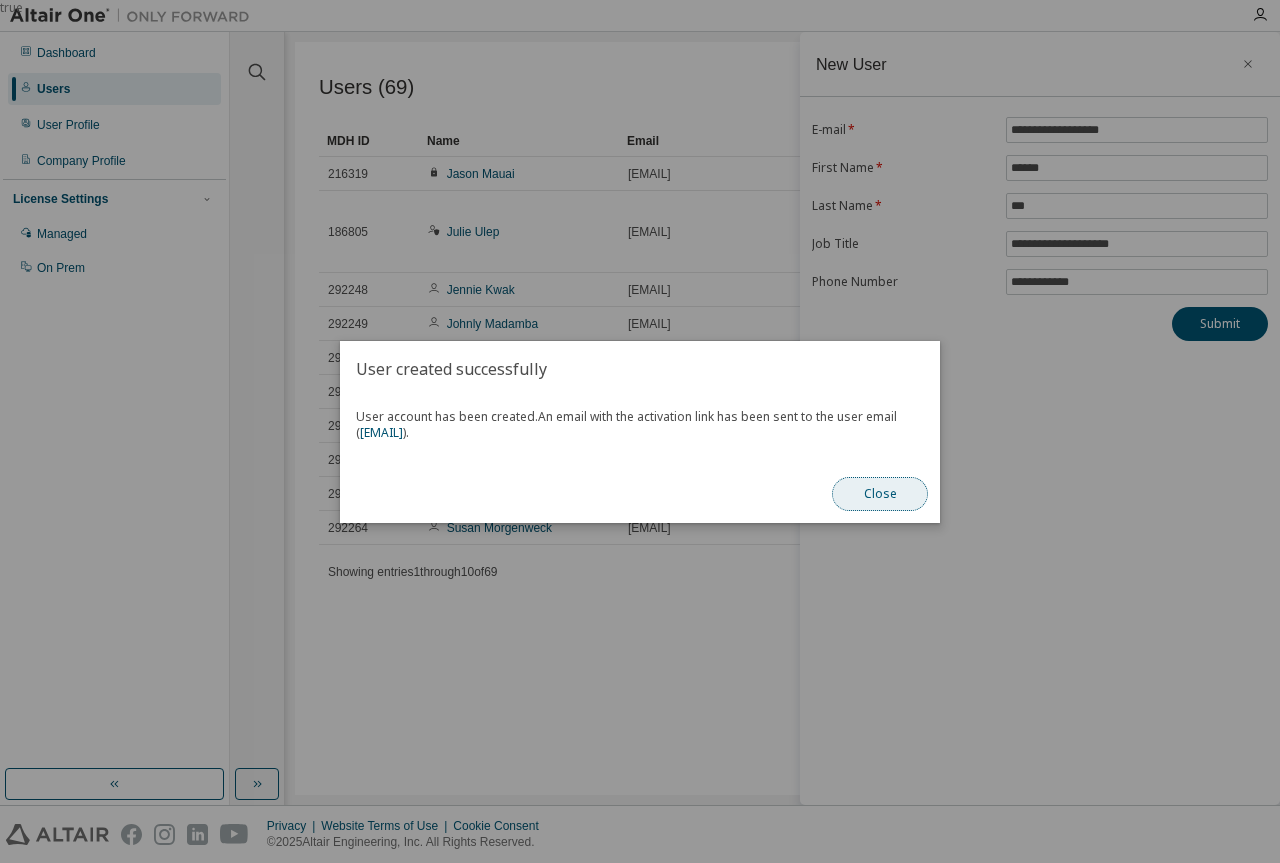click on "Close" at bounding box center [880, 494] 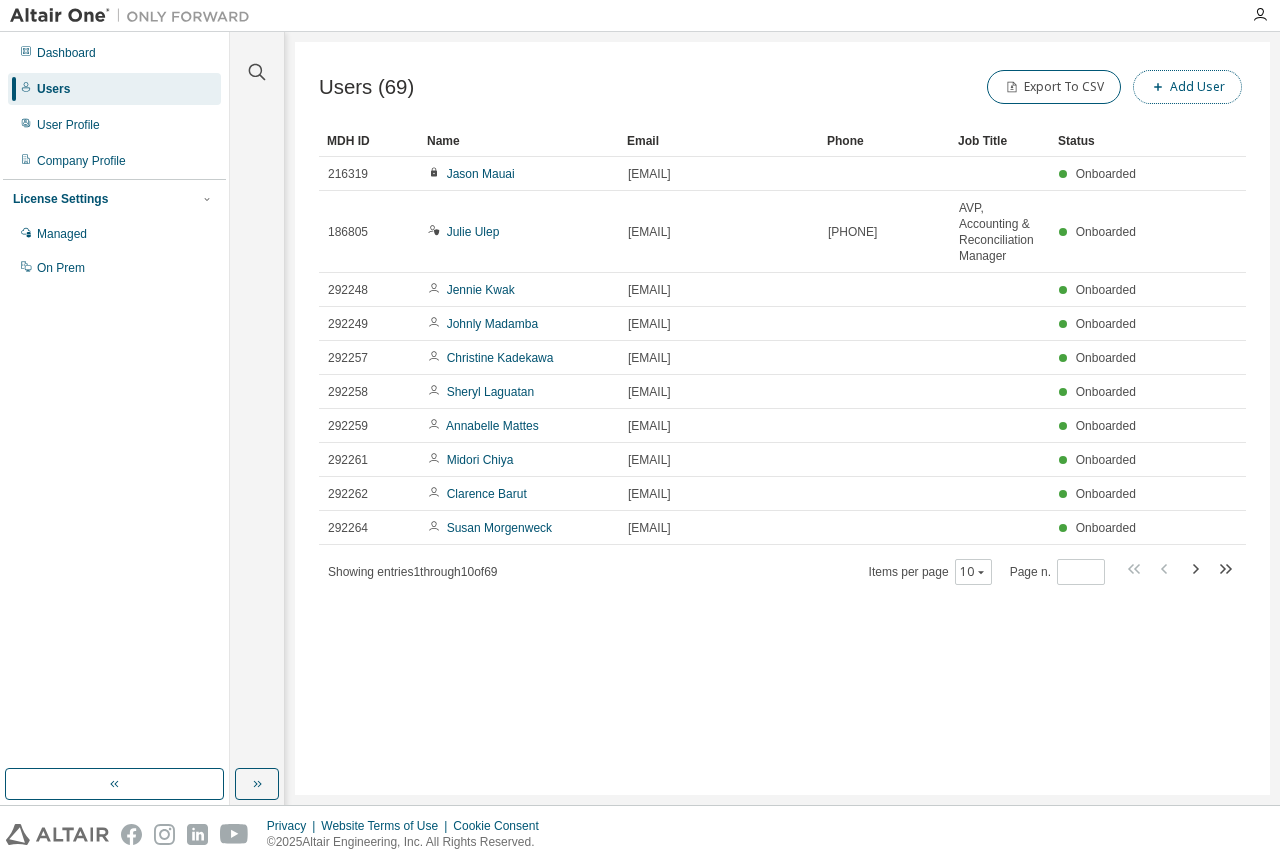 click on "Add User" at bounding box center (1187, 87) 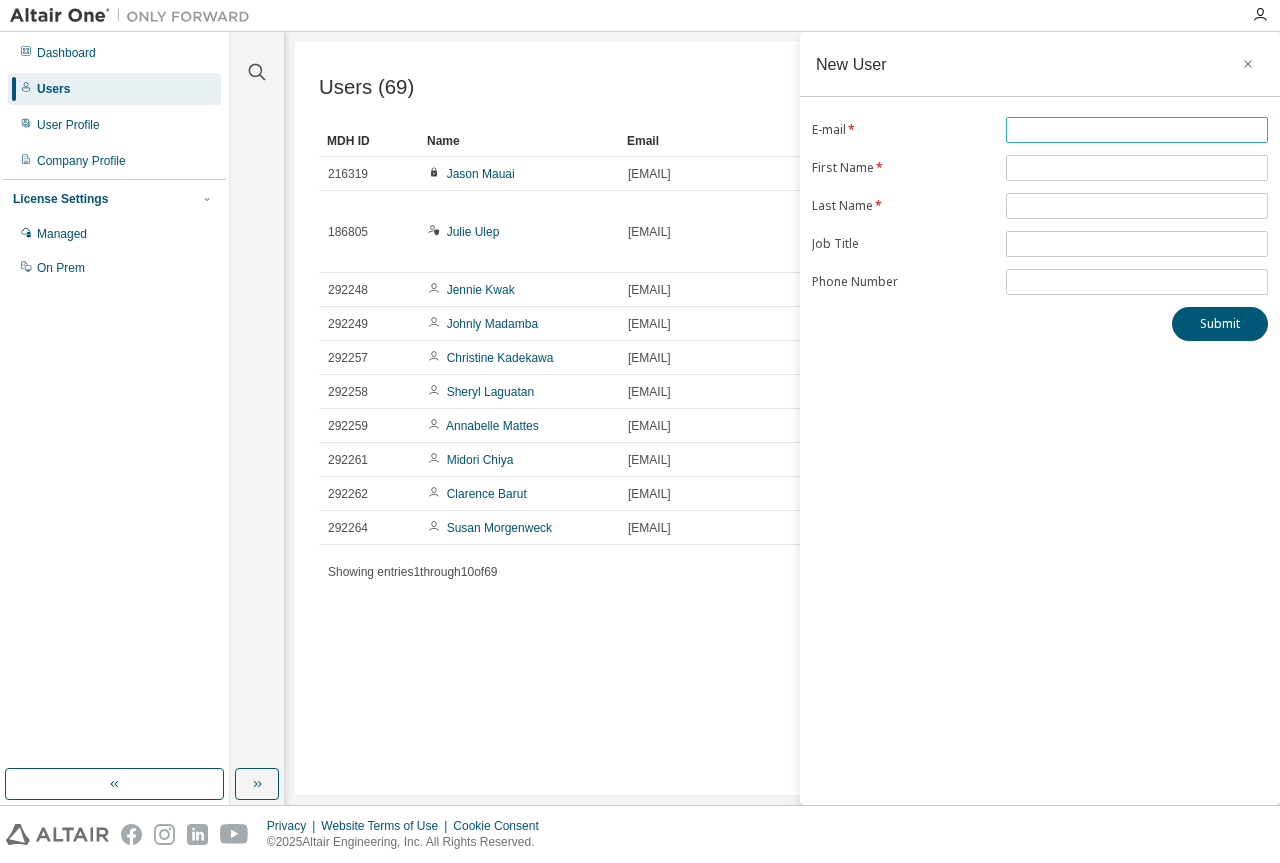 click at bounding box center (1137, 130) 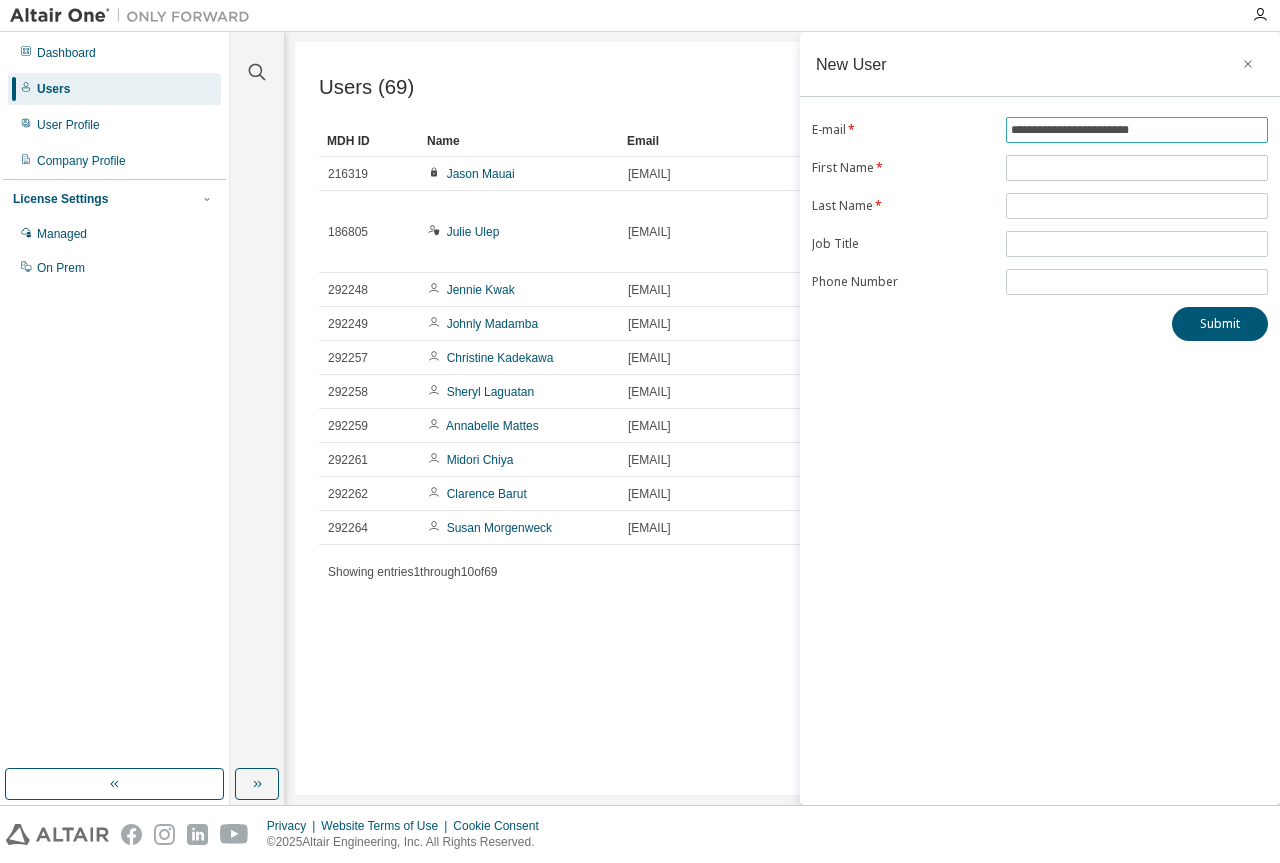 type on "**********" 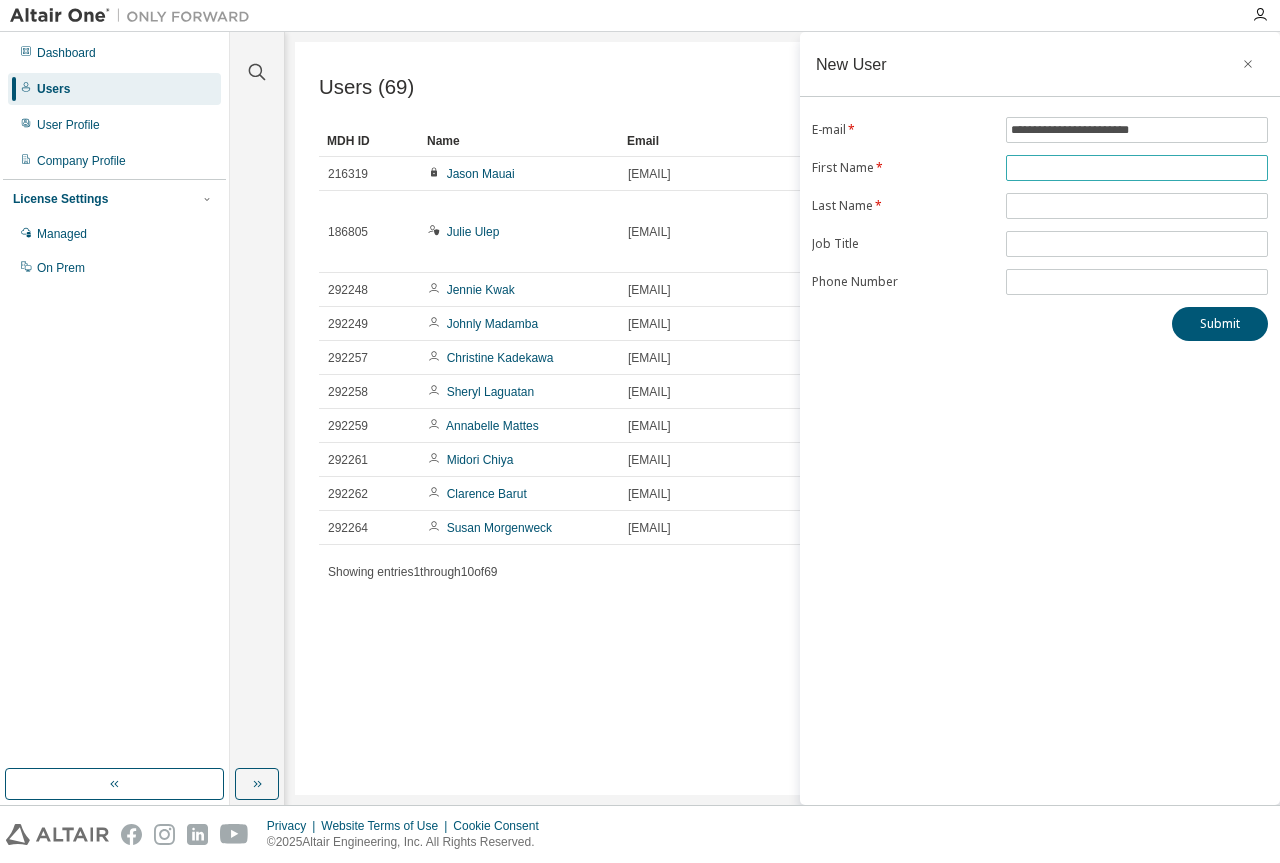 click at bounding box center (1137, 168) 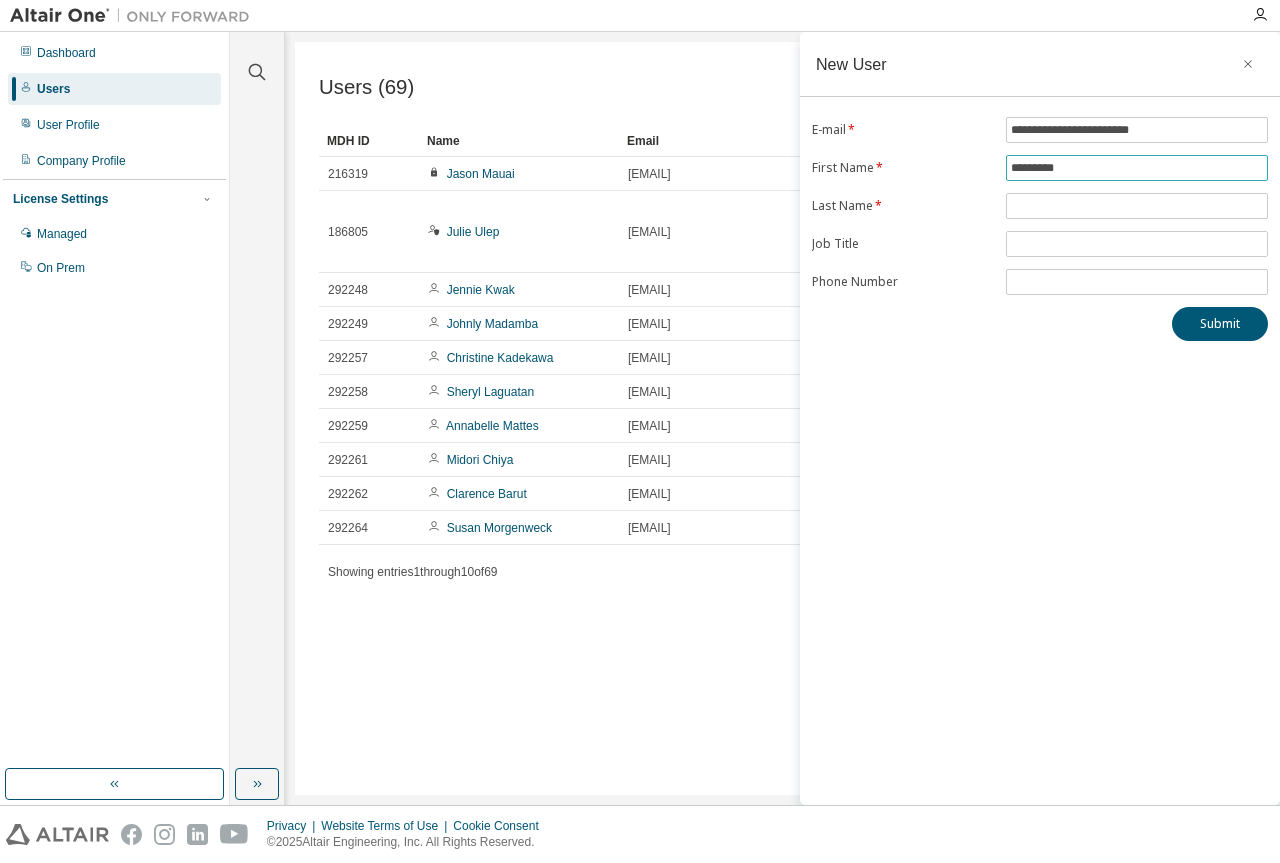 type on "********" 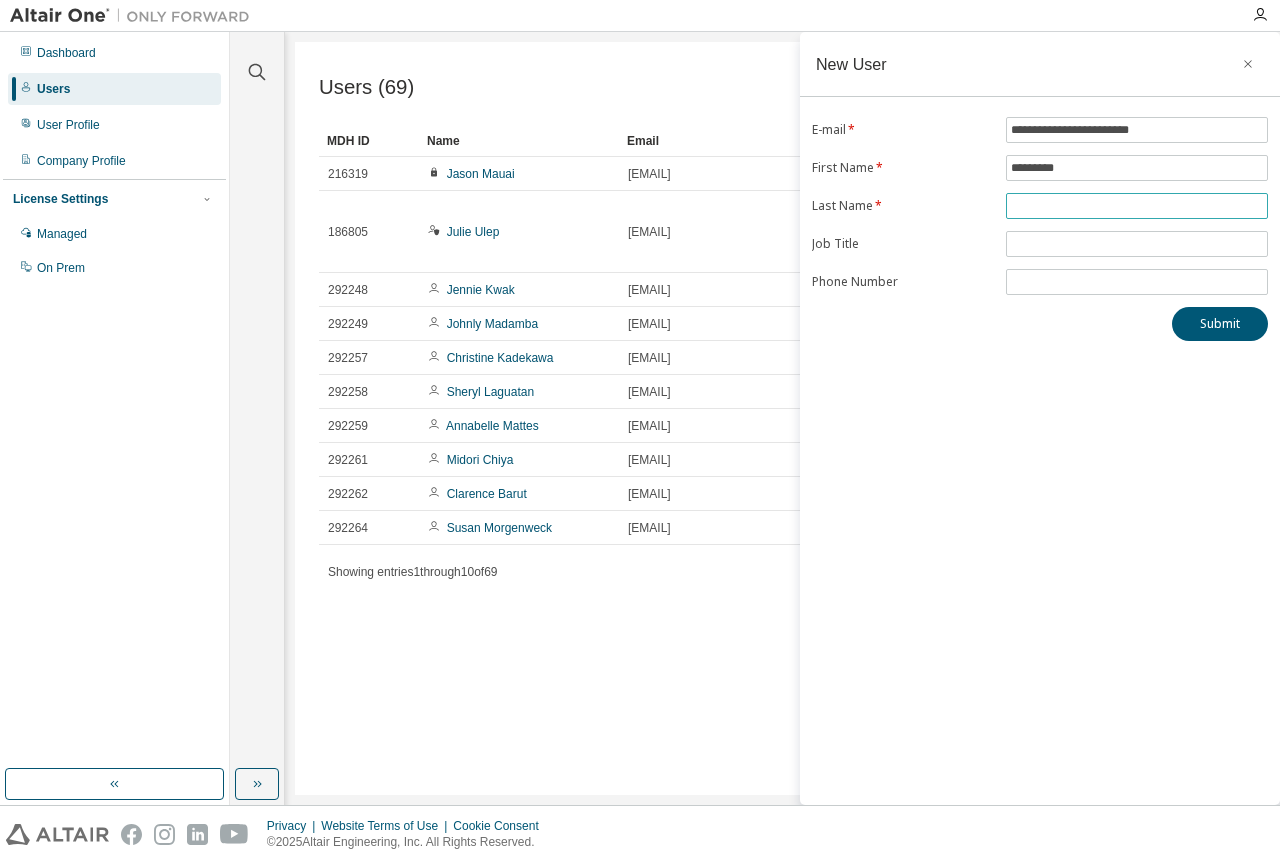 drag, startPoint x: 1055, startPoint y: 199, endPoint x: 1075, endPoint y: 199, distance: 20 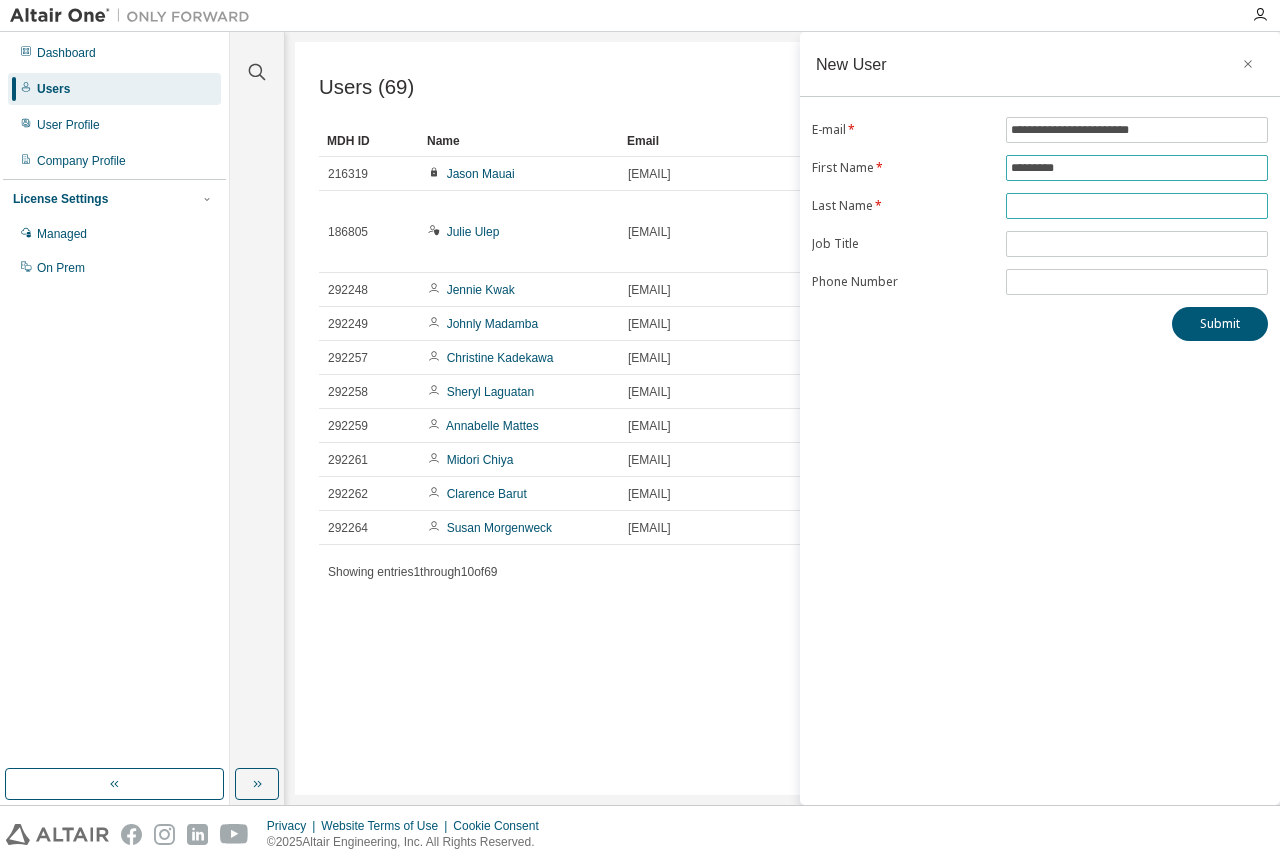paste on "******" 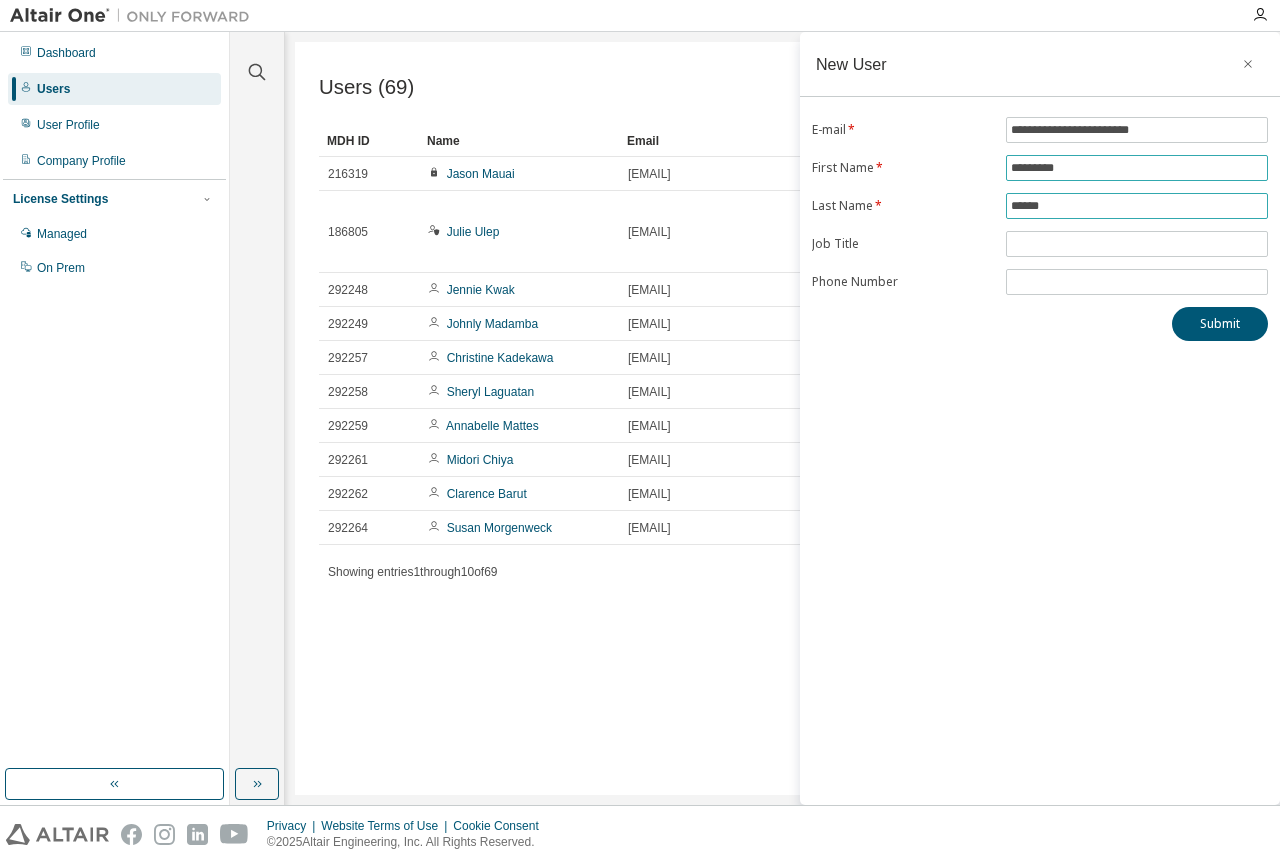 type on "******" 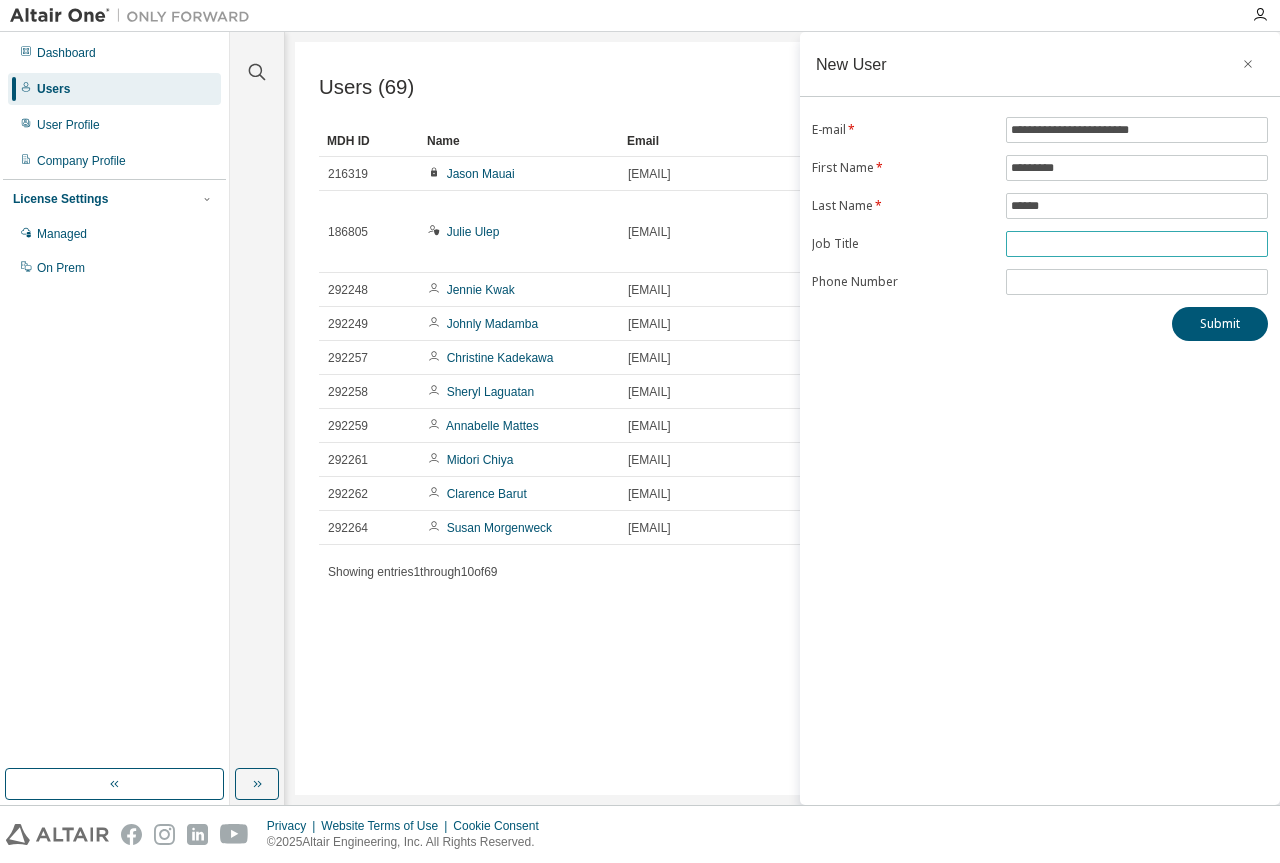 click at bounding box center (1137, 244) 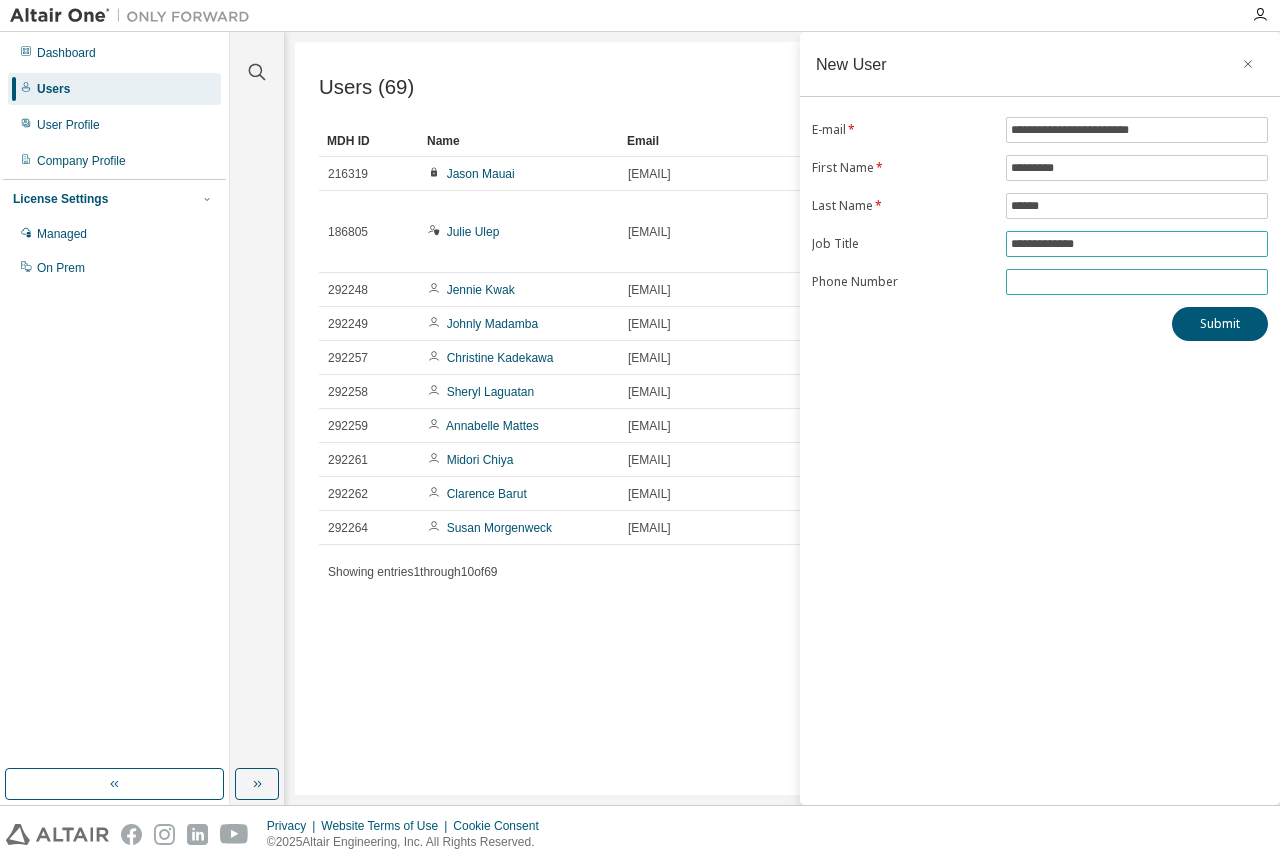 type on "**********" 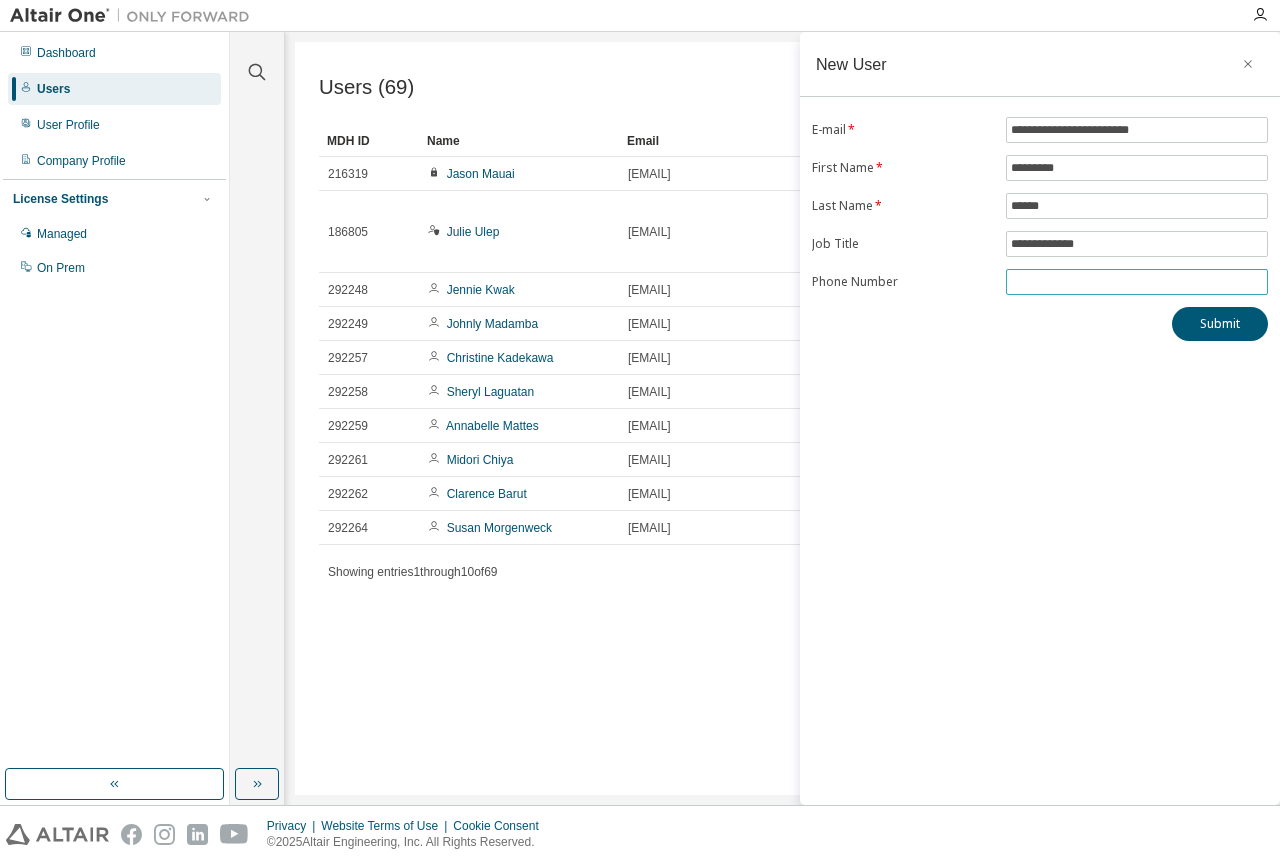 click at bounding box center [1137, 282] 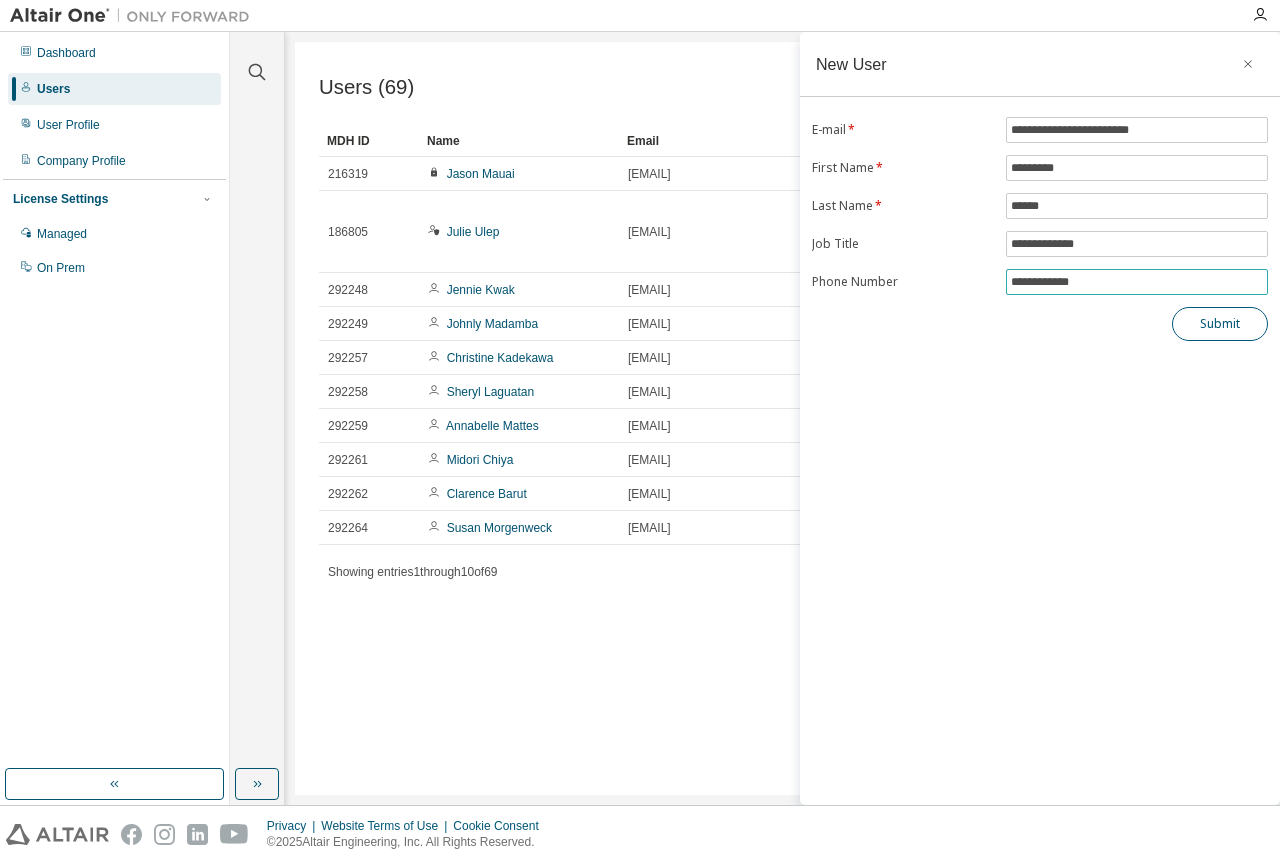 type on "**********" 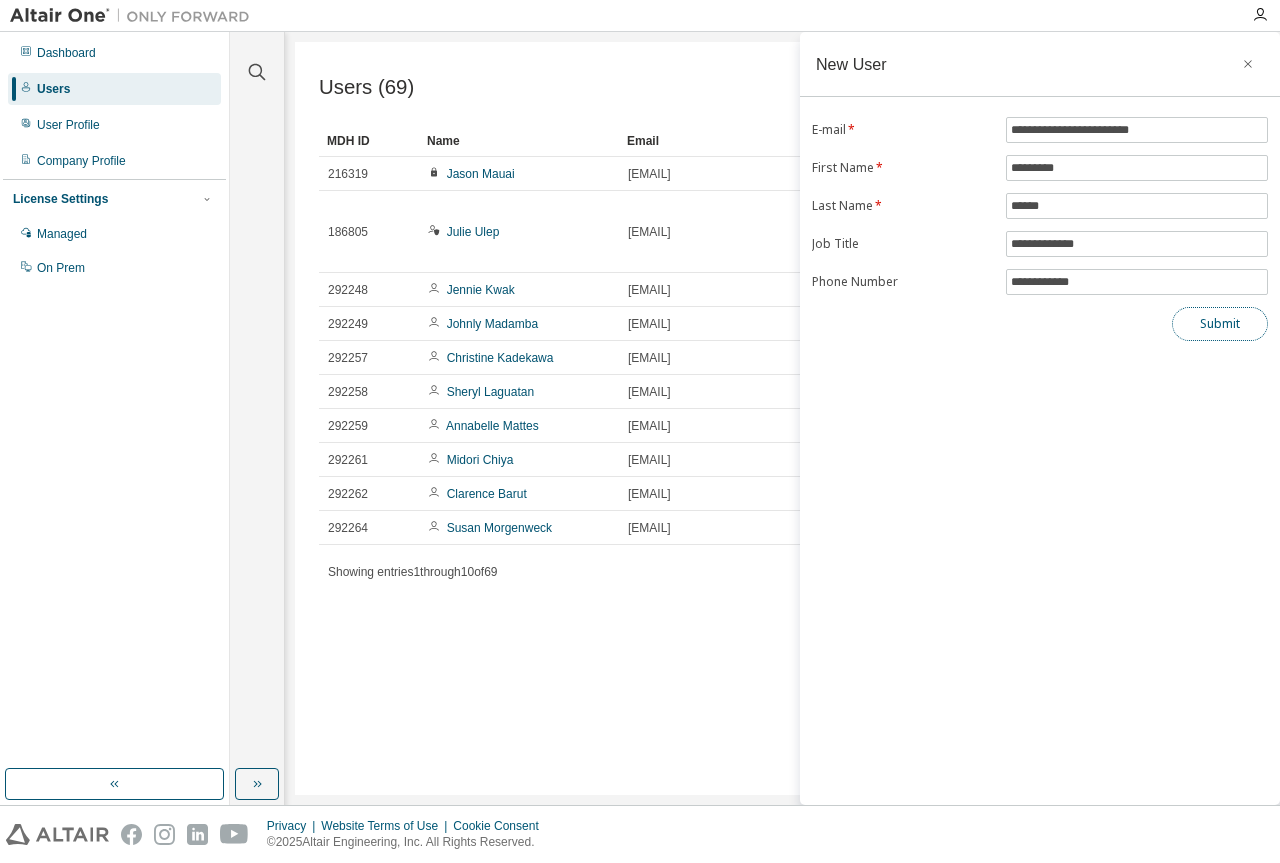 click on "Submit" at bounding box center (1220, 324) 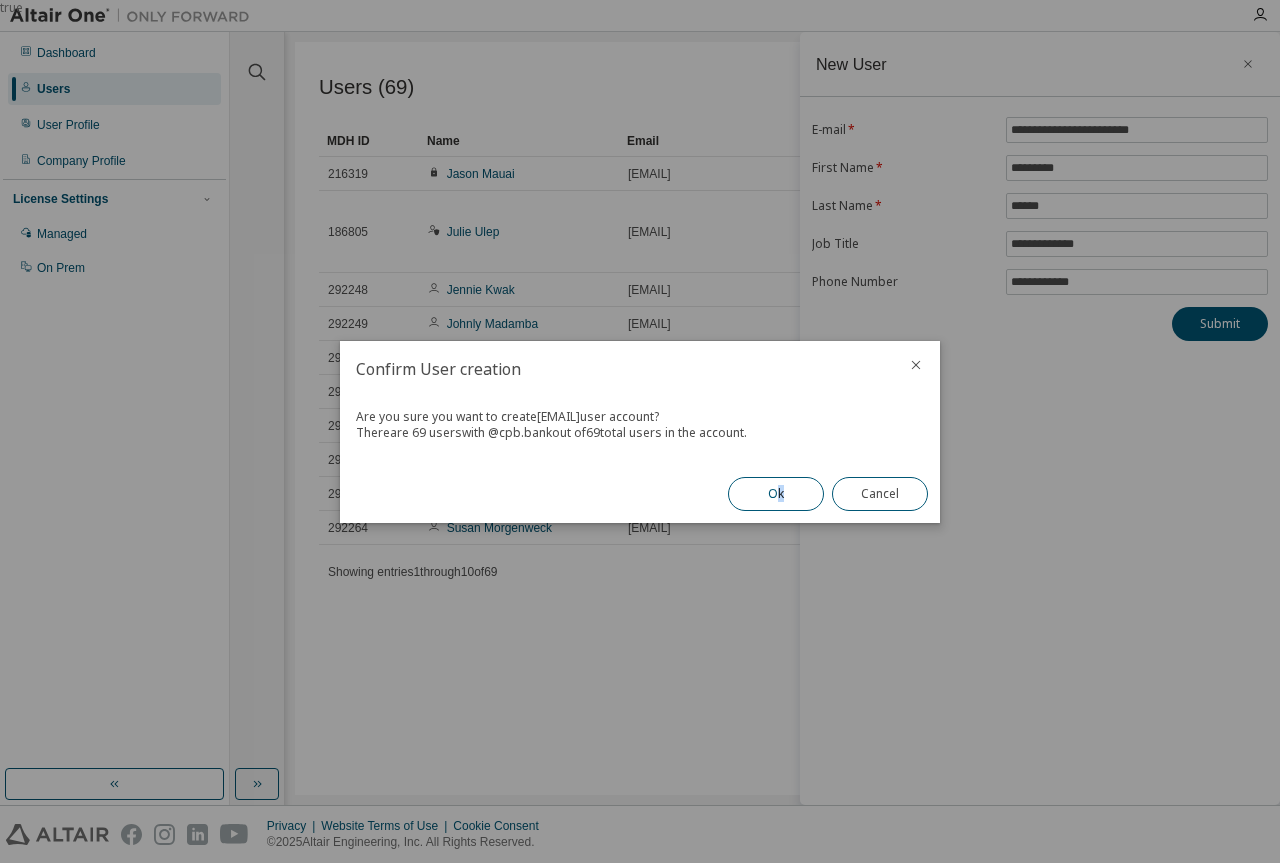 click on "Ok Cancel" at bounding box center (828, 494) 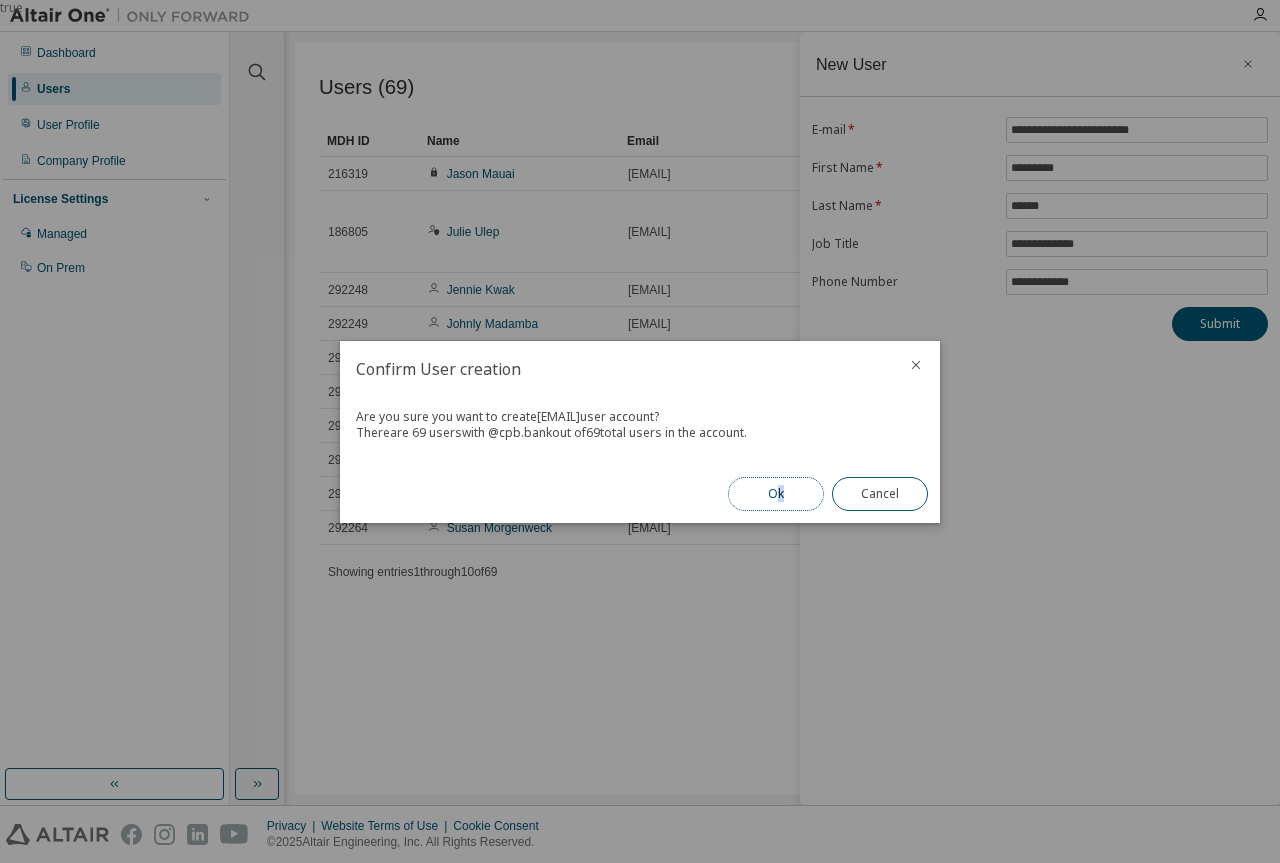click on "Ok" at bounding box center [776, 494] 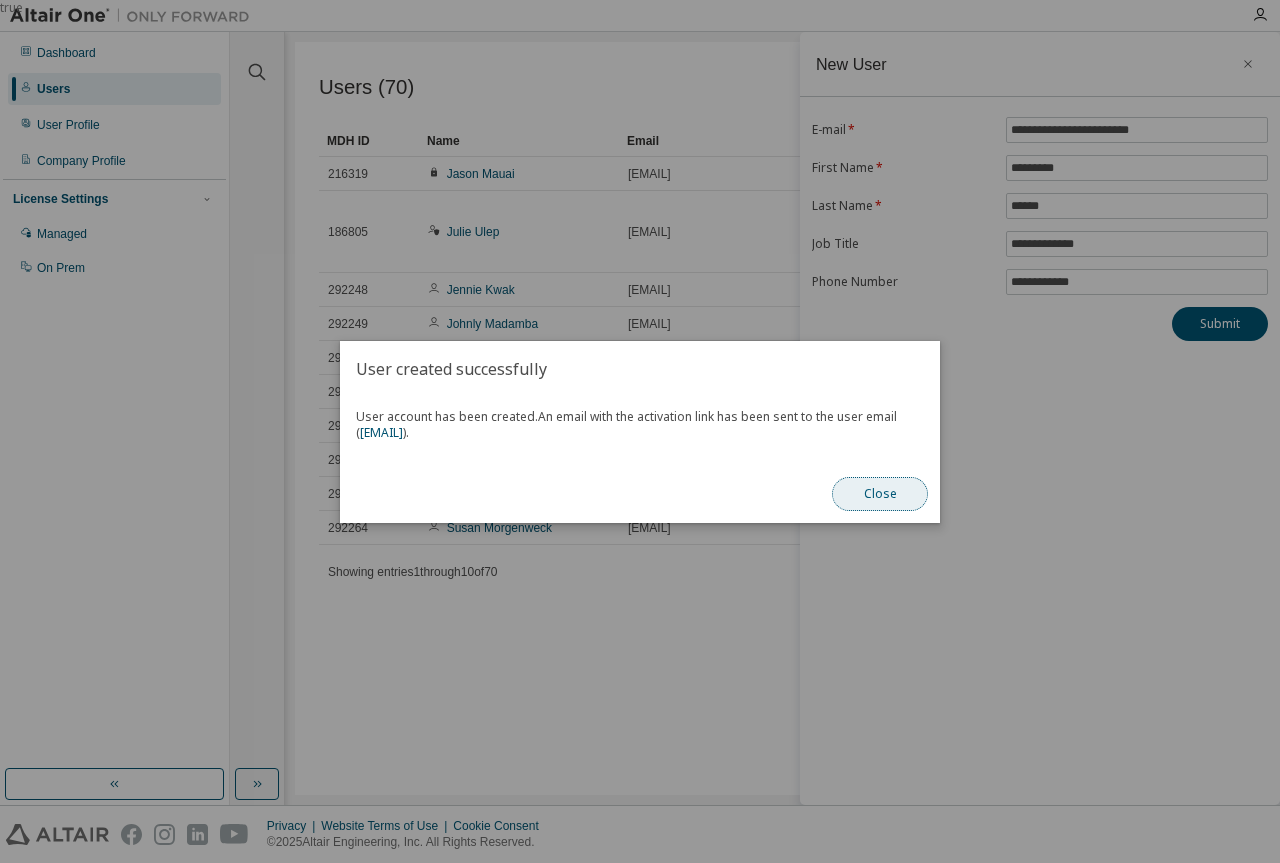 click on "Close" at bounding box center (880, 494) 